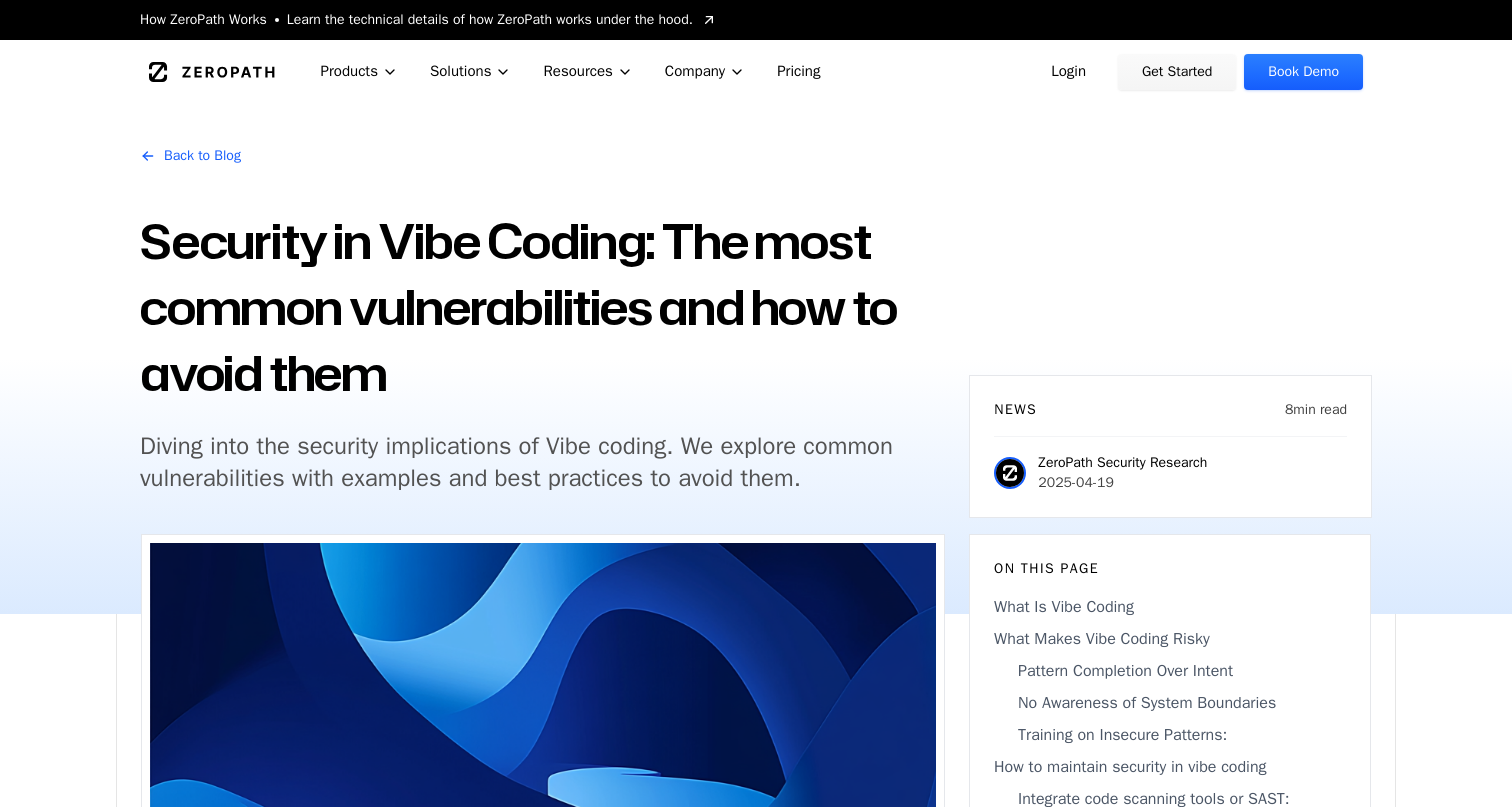 scroll, scrollTop: 0, scrollLeft: 0, axis: both 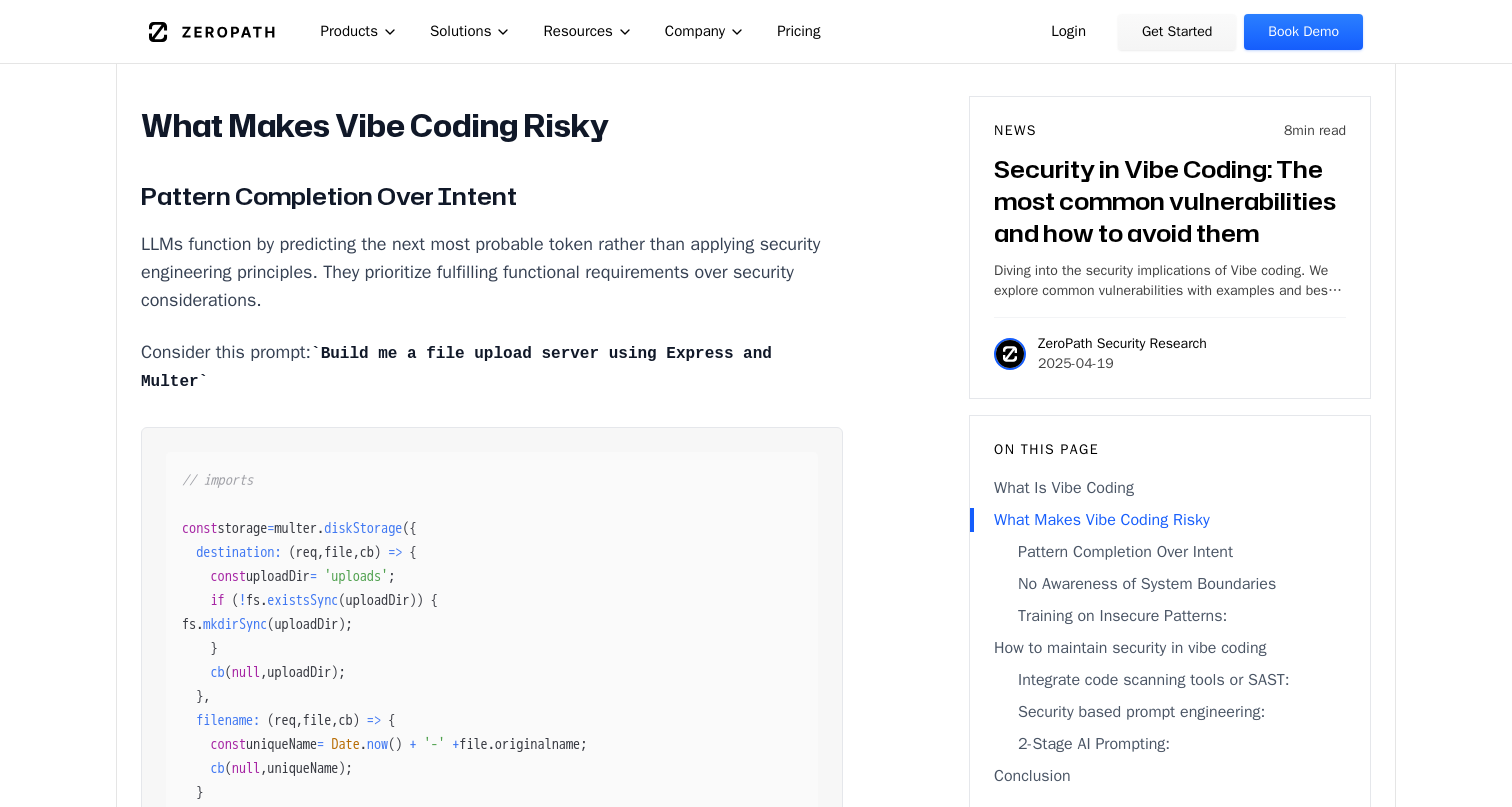 click on "What Makes Vibe Coding Risky" at bounding box center (492, 126) 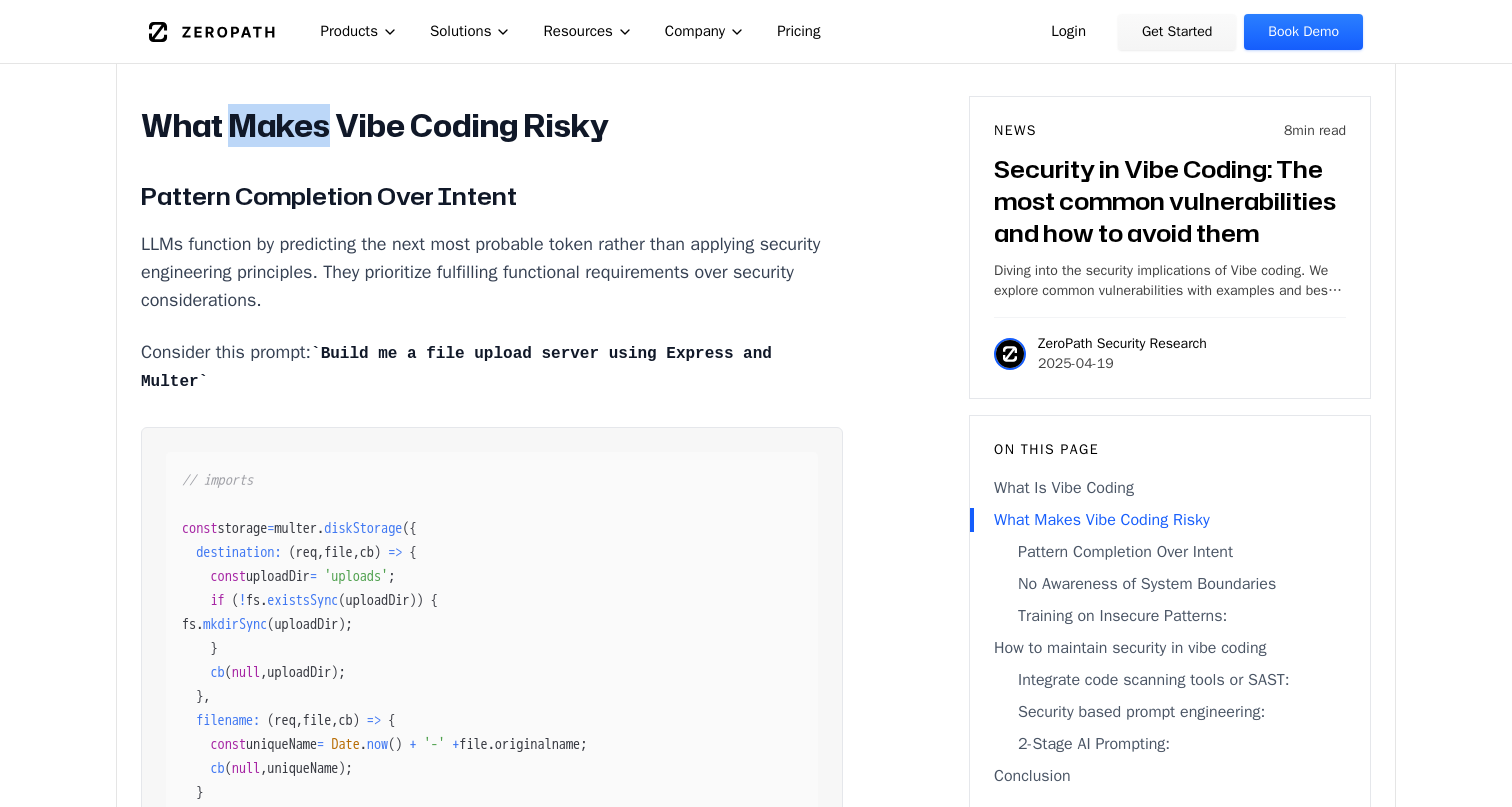click on "What Makes Vibe Coding Risky" at bounding box center [492, 126] 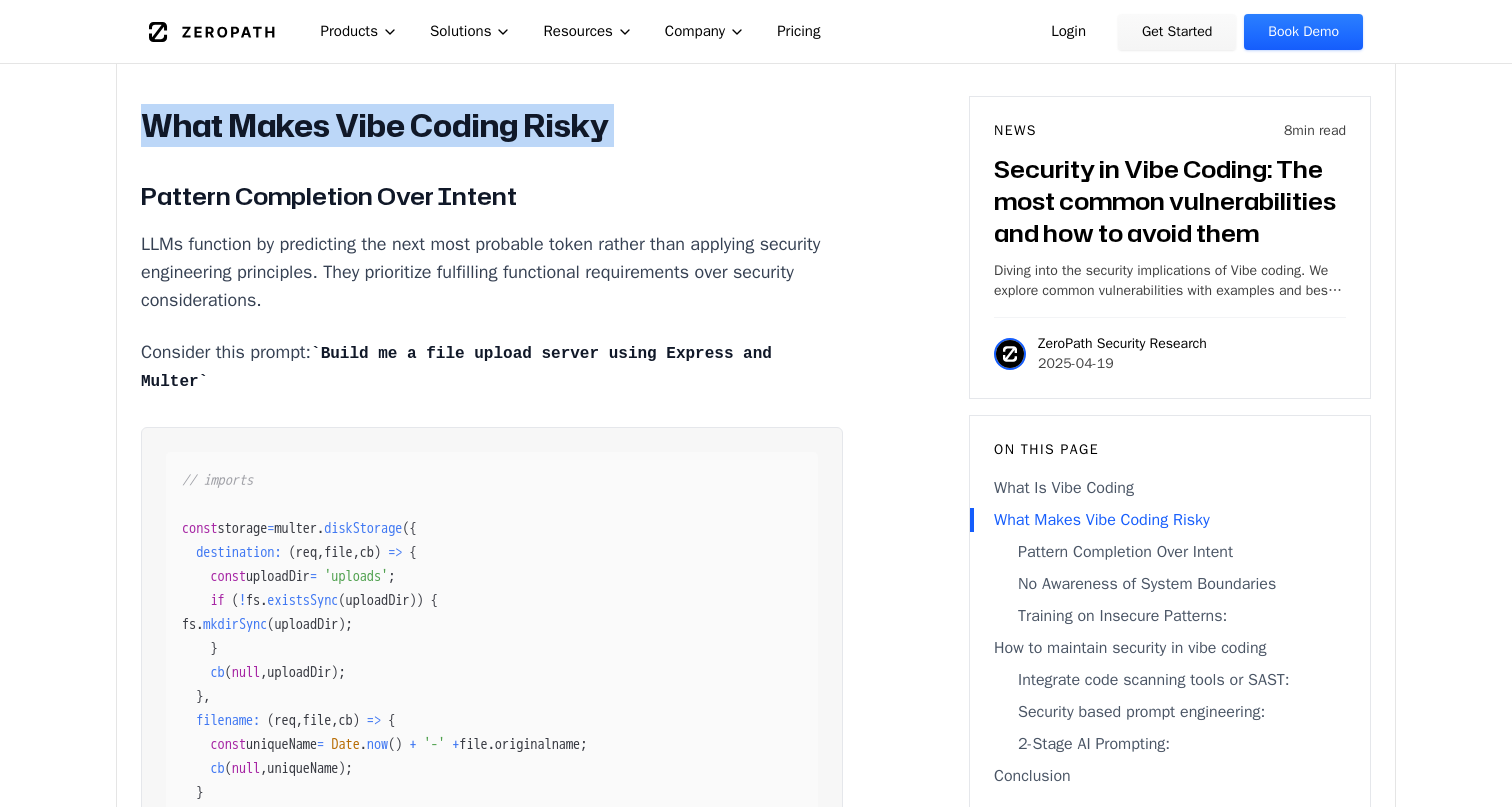 click on "What Makes Vibe Coding Risky" at bounding box center (492, 126) 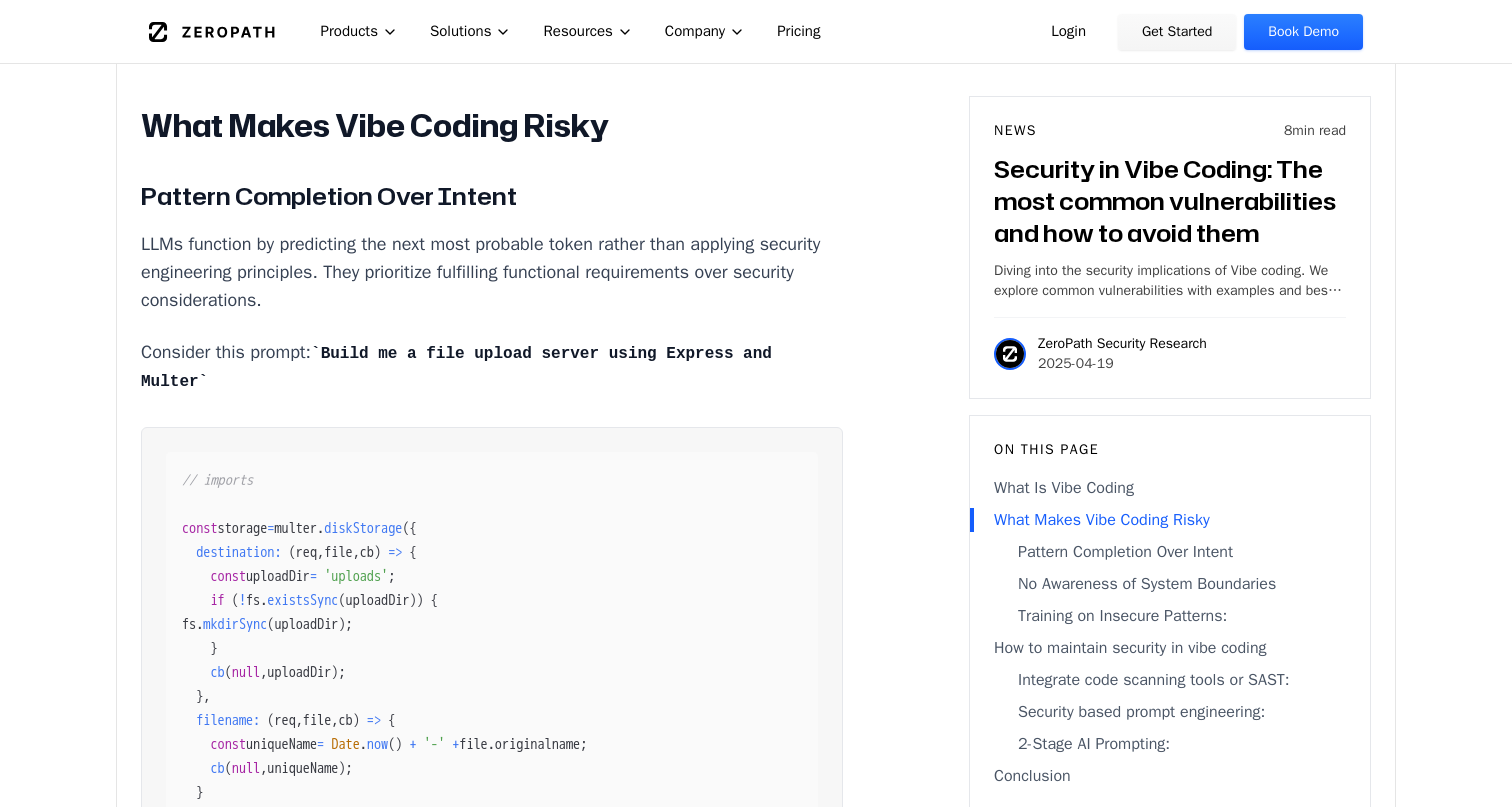 click on "LLMs function by predicting the next most probable token rather than applying security engineering principles. They prioritize fulfilling functional requirements over security considerations." at bounding box center [492, 272] 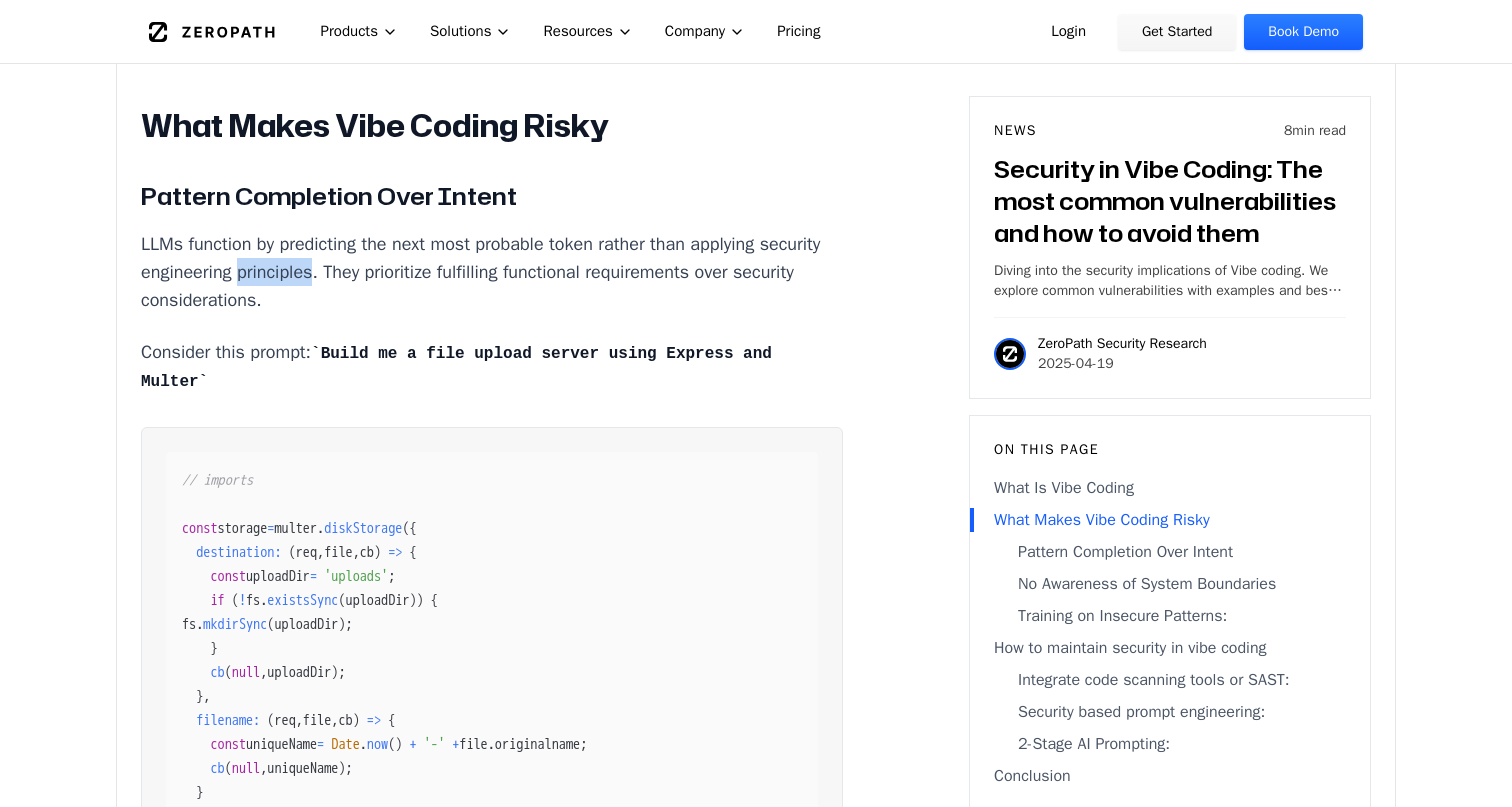 click on "LLMs function by predicting the next most probable token rather than applying security engineering principles. They prioritize fulfilling functional requirements over security considerations." at bounding box center (492, 272) 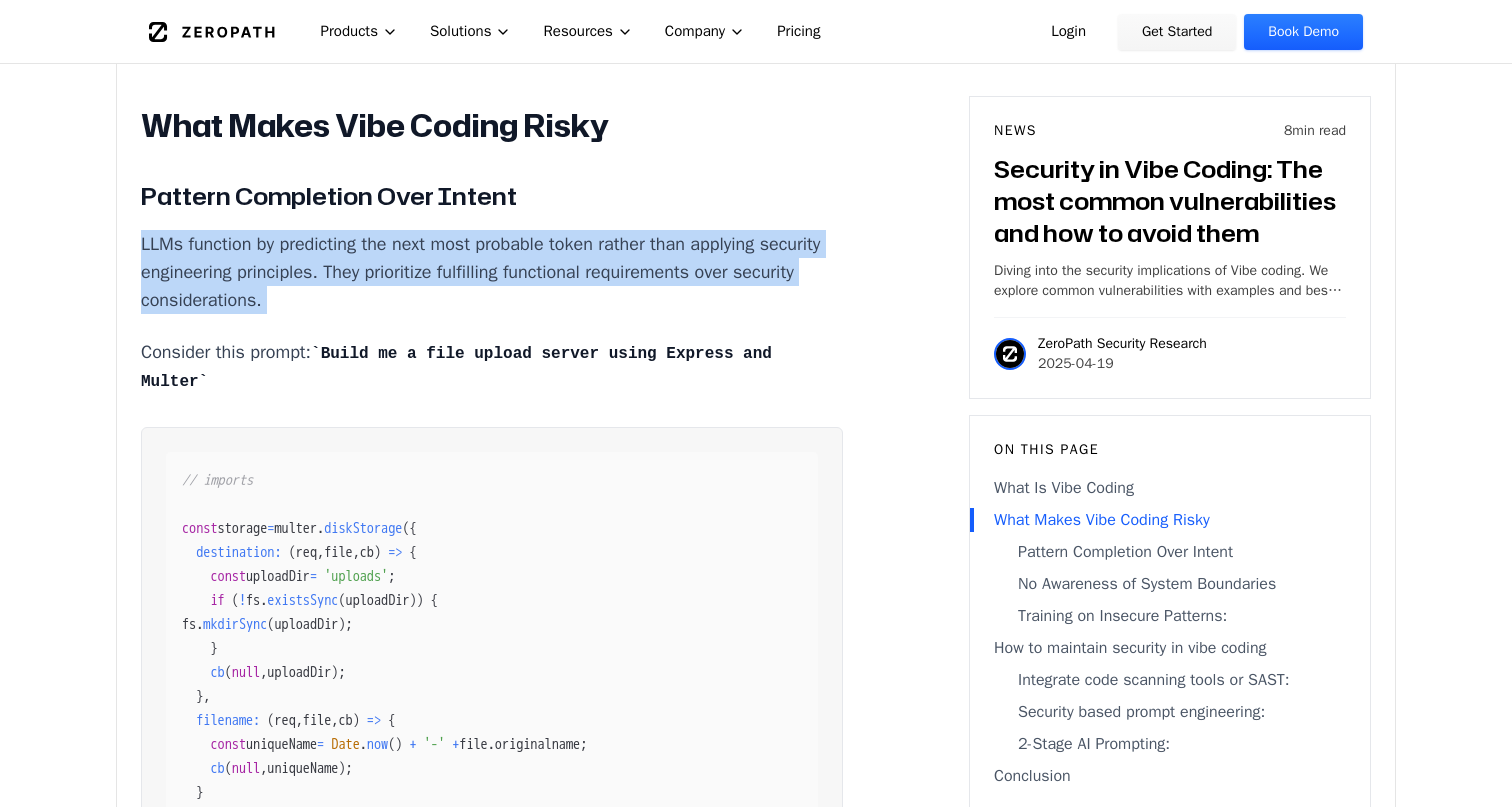 click on "LLMs function by predicting the next most probable token rather than applying security engineering principles. They prioritize fulfilling functional requirements over security considerations." at bounding box center [492, 272] 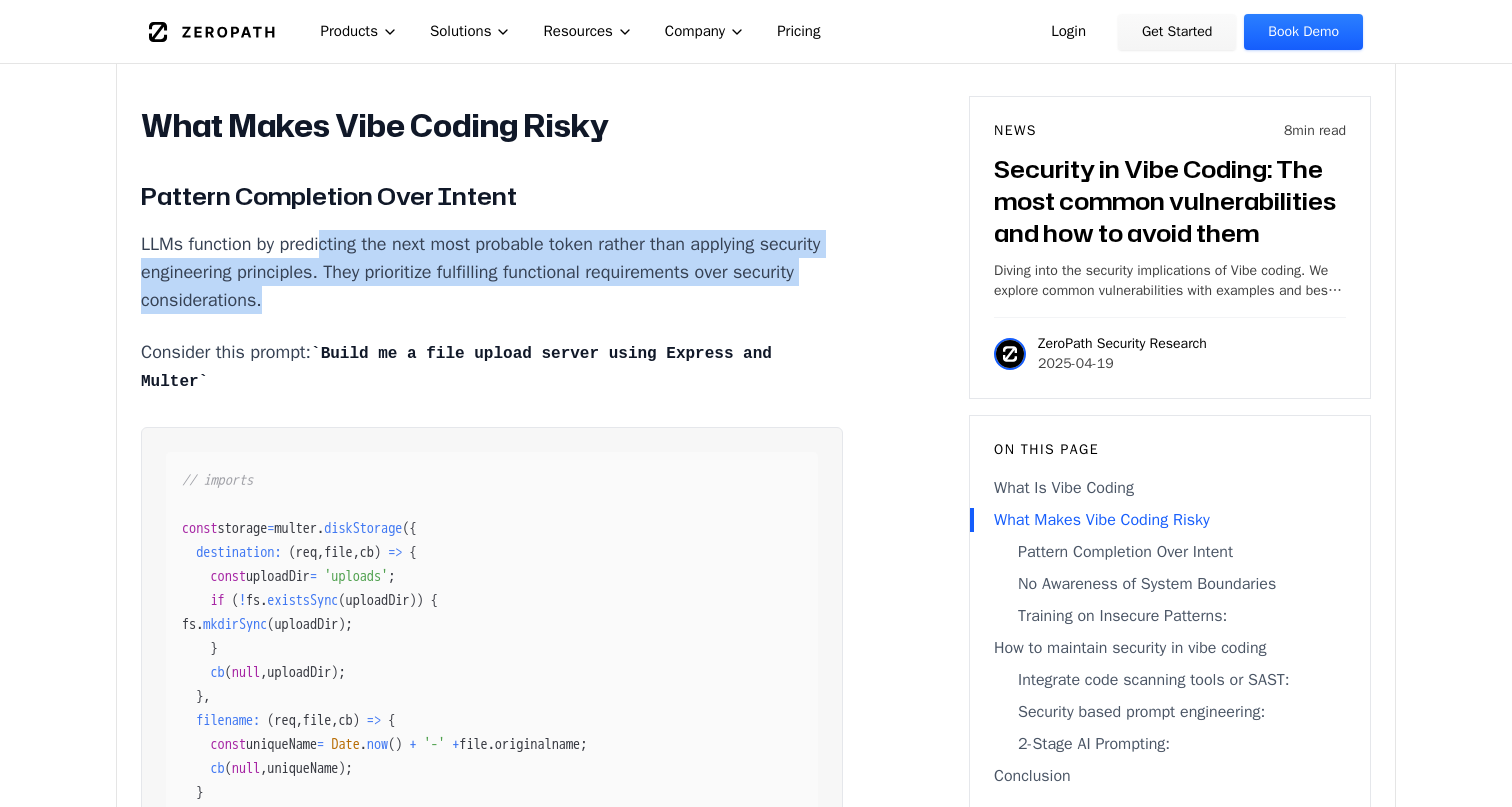 drag, startPoint x: 323, startPoint y: 342, endPoint x: 326, endPoint y: 267, distance: 75.059975 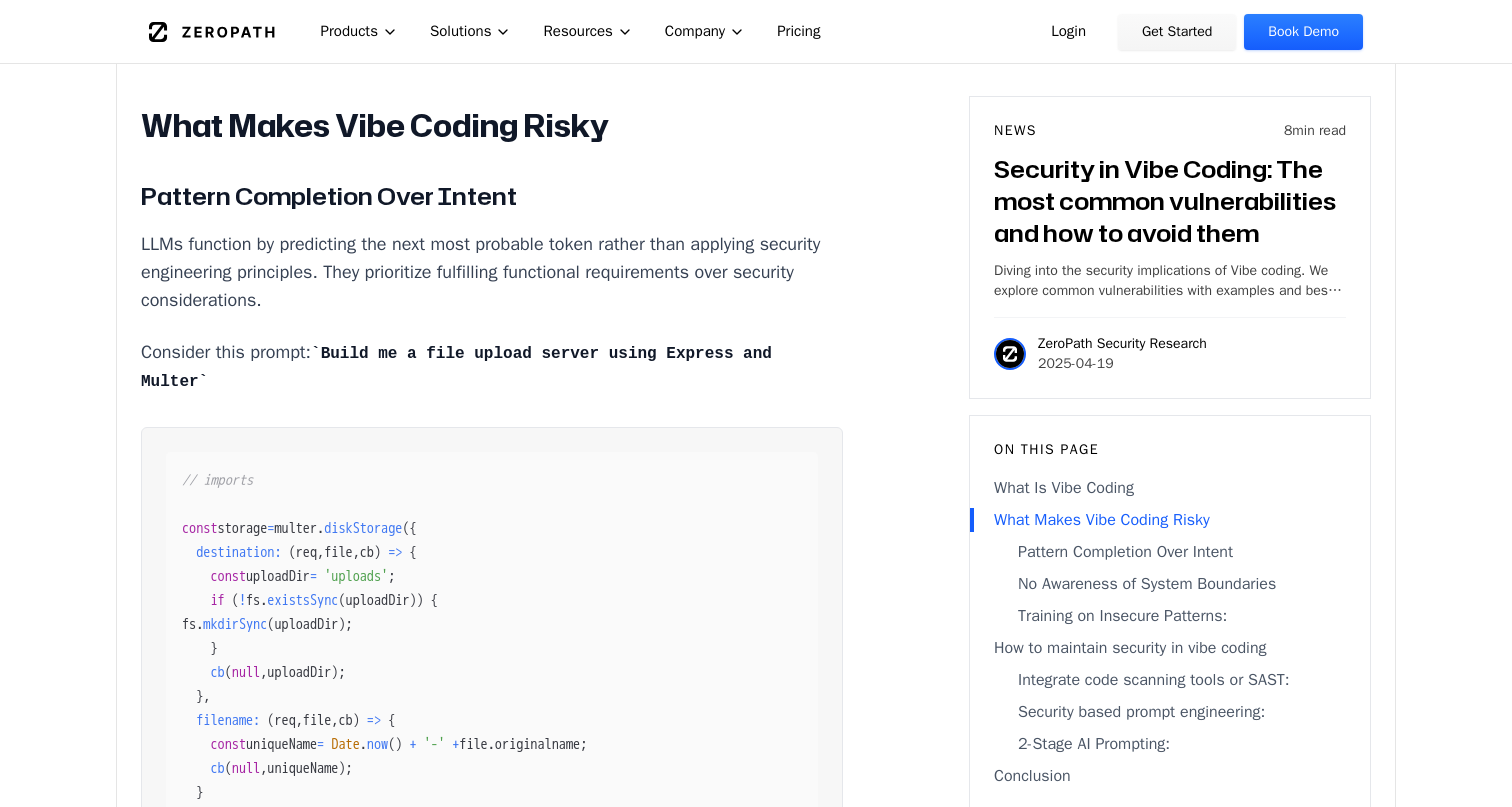 click on "LLMs function by predicting the next most probable token rather than applying security engineering principles. They prioritize fulfilling functional requirements over security considerations." at bounding box center [492, 272] 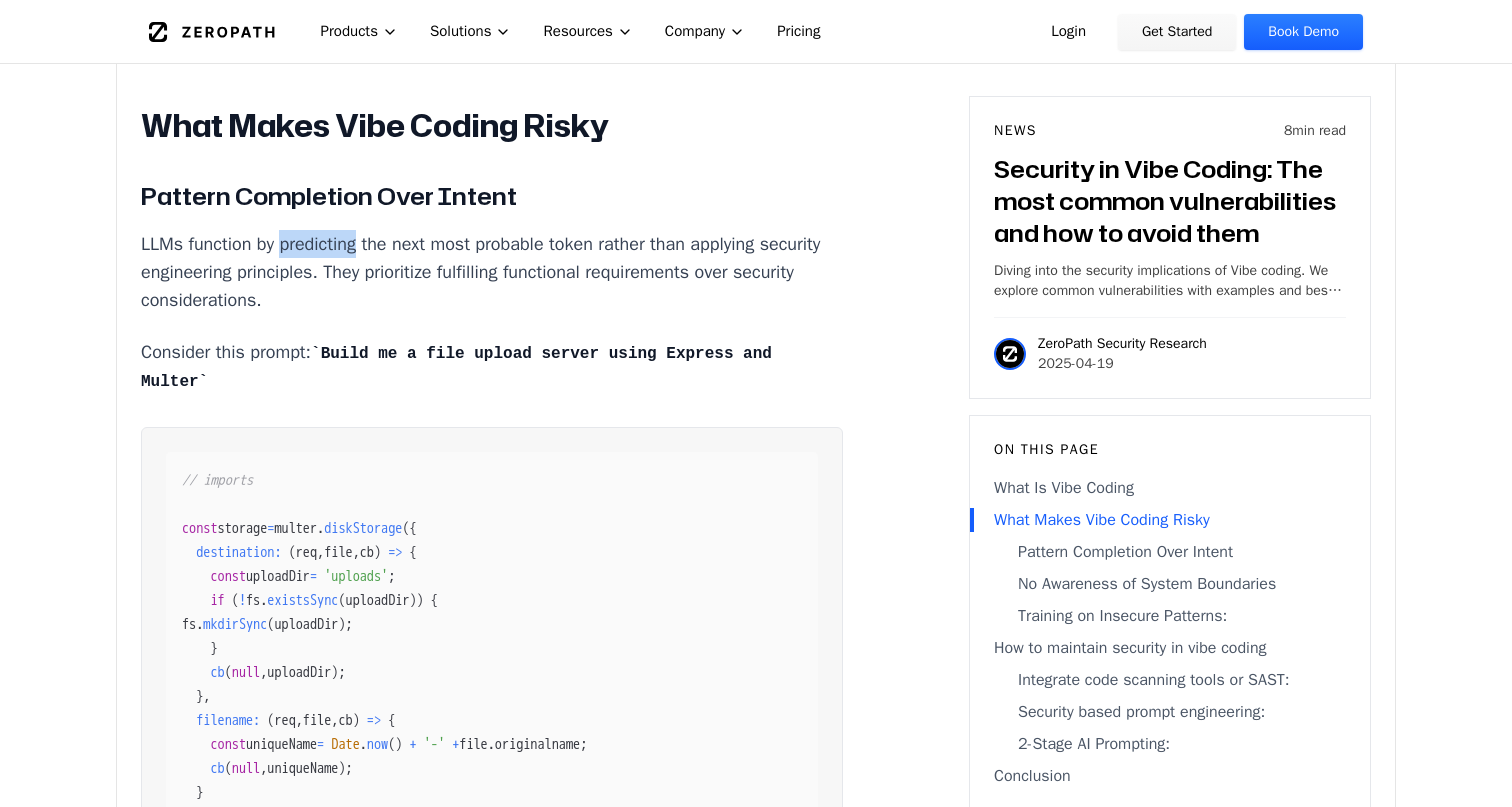 click on "LLMs function by predicting the next most probable token rather than applying security engineering principles. They prioritize fulfilling functional requirements over security considerations." at bounding box center (492, 272) 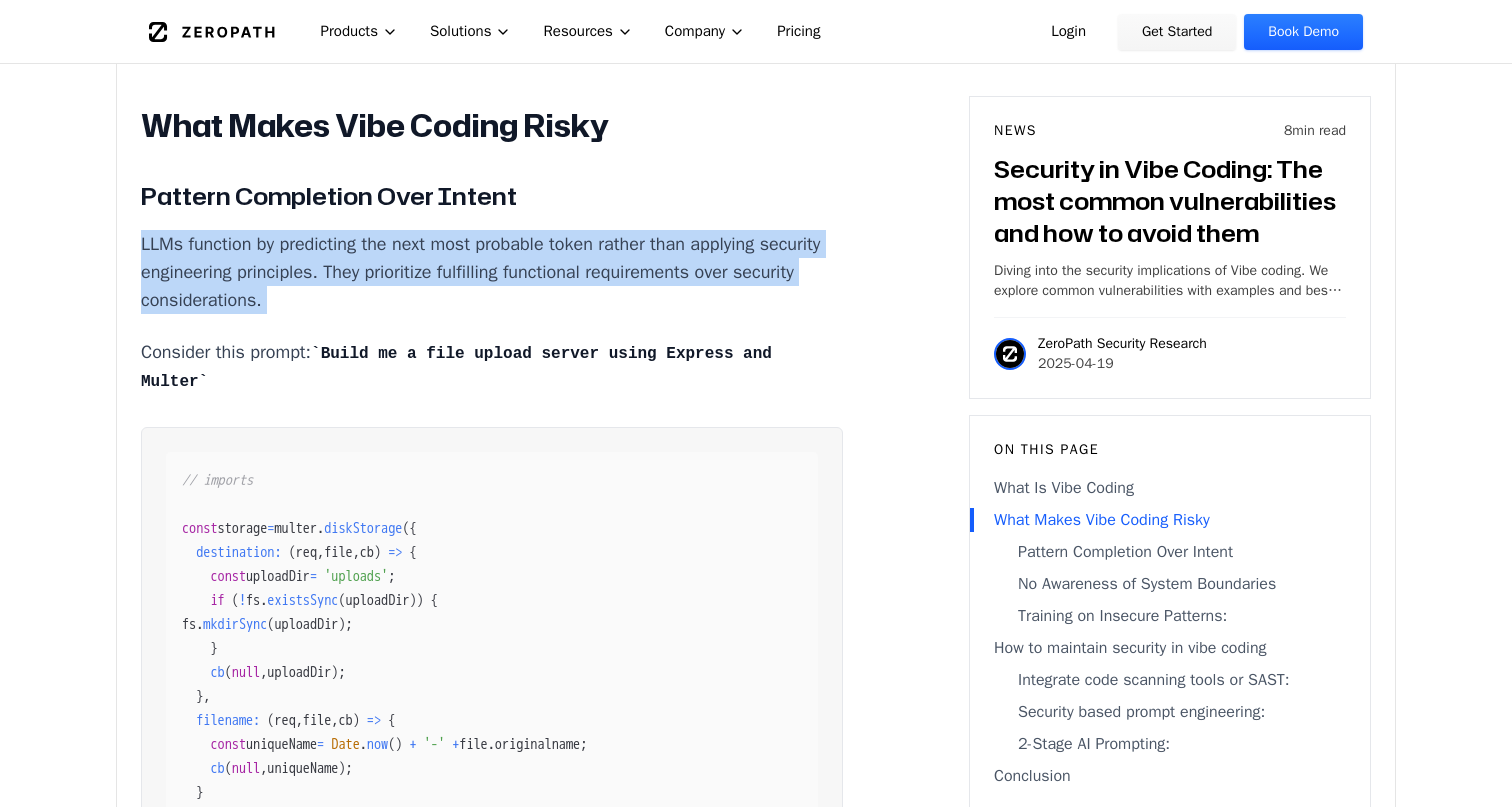 click on "LLMs function by predicting the next most probable token rather than applying security engineering principles. They prioritize fulfilling functional requirements over security considerations." at bounding box center [492, 272] 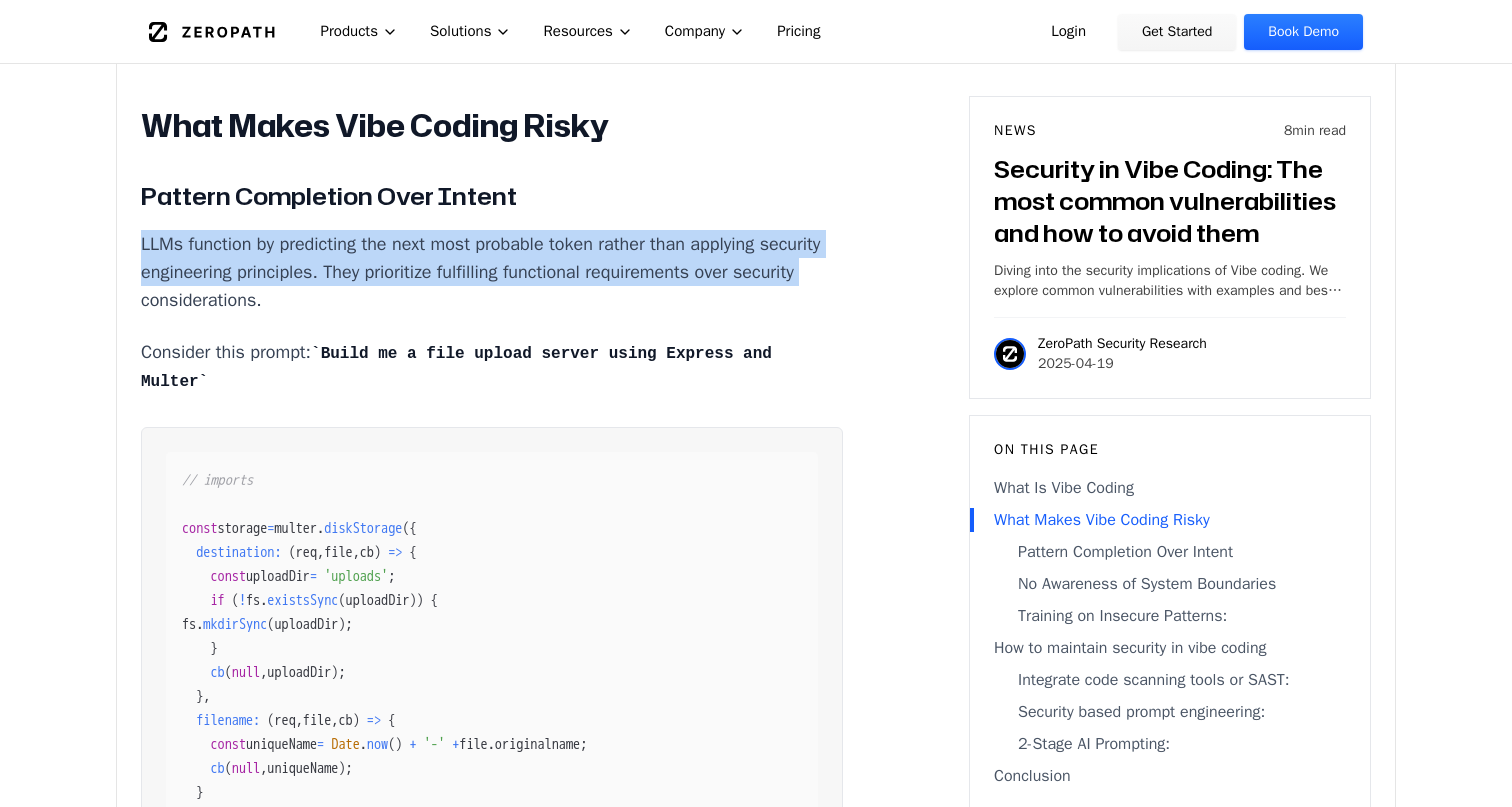 drag, startPoint x: 105, startPoint y: 275, endPoint x: 104, endPoint y: 335, distance: 60.00833 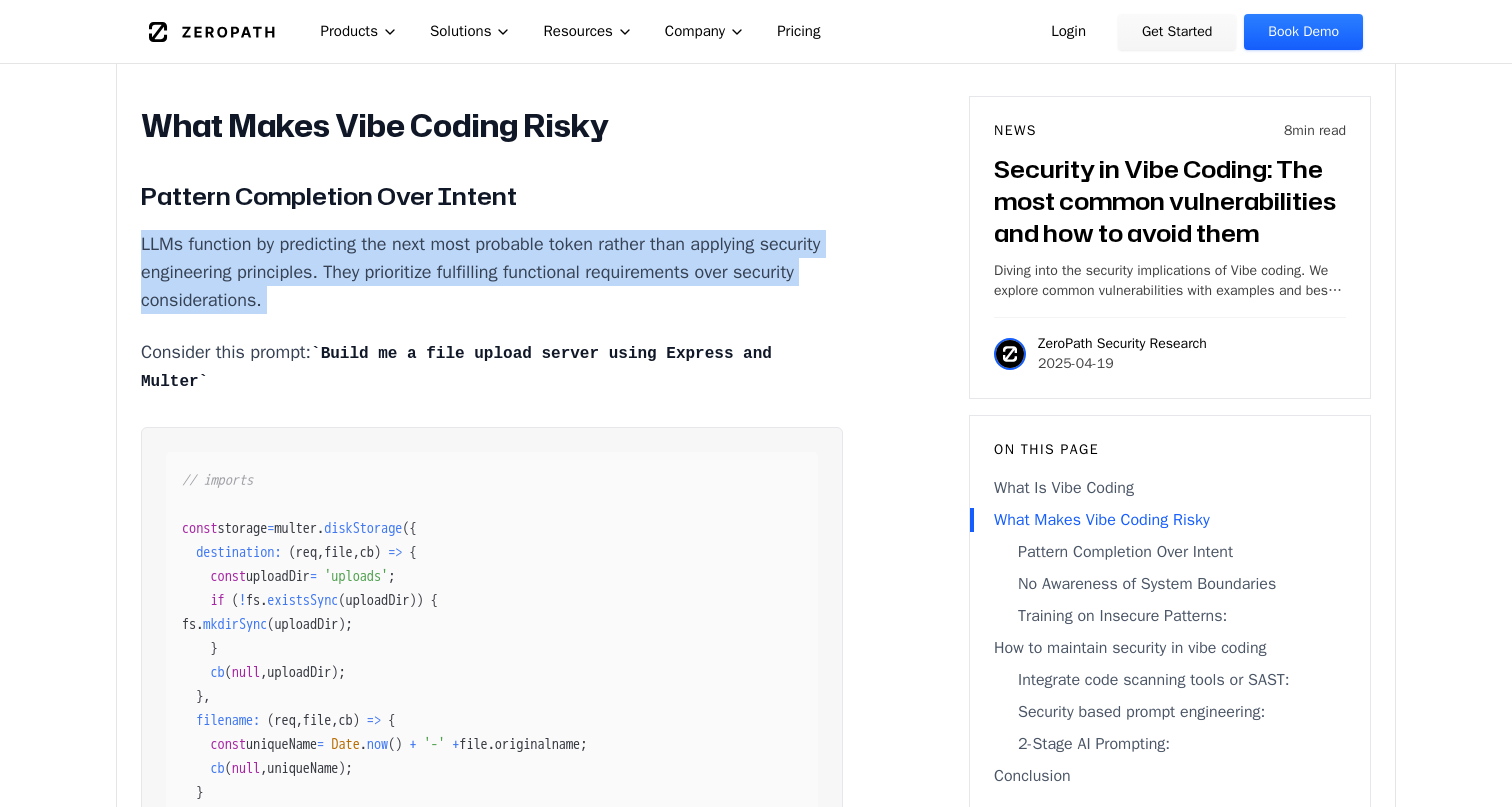click on "Generative coding is exceptionally fast and efficient. With a simple prompt requesting an endpoint, you can have routes, business logic, and database queries wired together in seconds. The code runs, tests pass, and CI is green.
When errors do occur, they're quickly fixed by highlighting the terminal error, letting the model interpret it, and implementing the fix—often before you've had time to analyze the issue yourself.
This speed comes with security risks. AI-generated code can introduce production-grade vulnerabilities that bypass traditional SAST tools, survive CI/CD pipelines, and reach production. These include remote code execution vulnerabilities, authentication bypasses, and logic flaws—all in code that appears functional and correct at first glance.
What Is Vibe Coding
The term "vibe coding" originated from a tweet by Andrej Karpathy and has since gained significant popularity, even being recognized by Merriam-Webster as trending slang.
What Makes Vibe Coding Risky
=" at bounding box center [756, 2590] 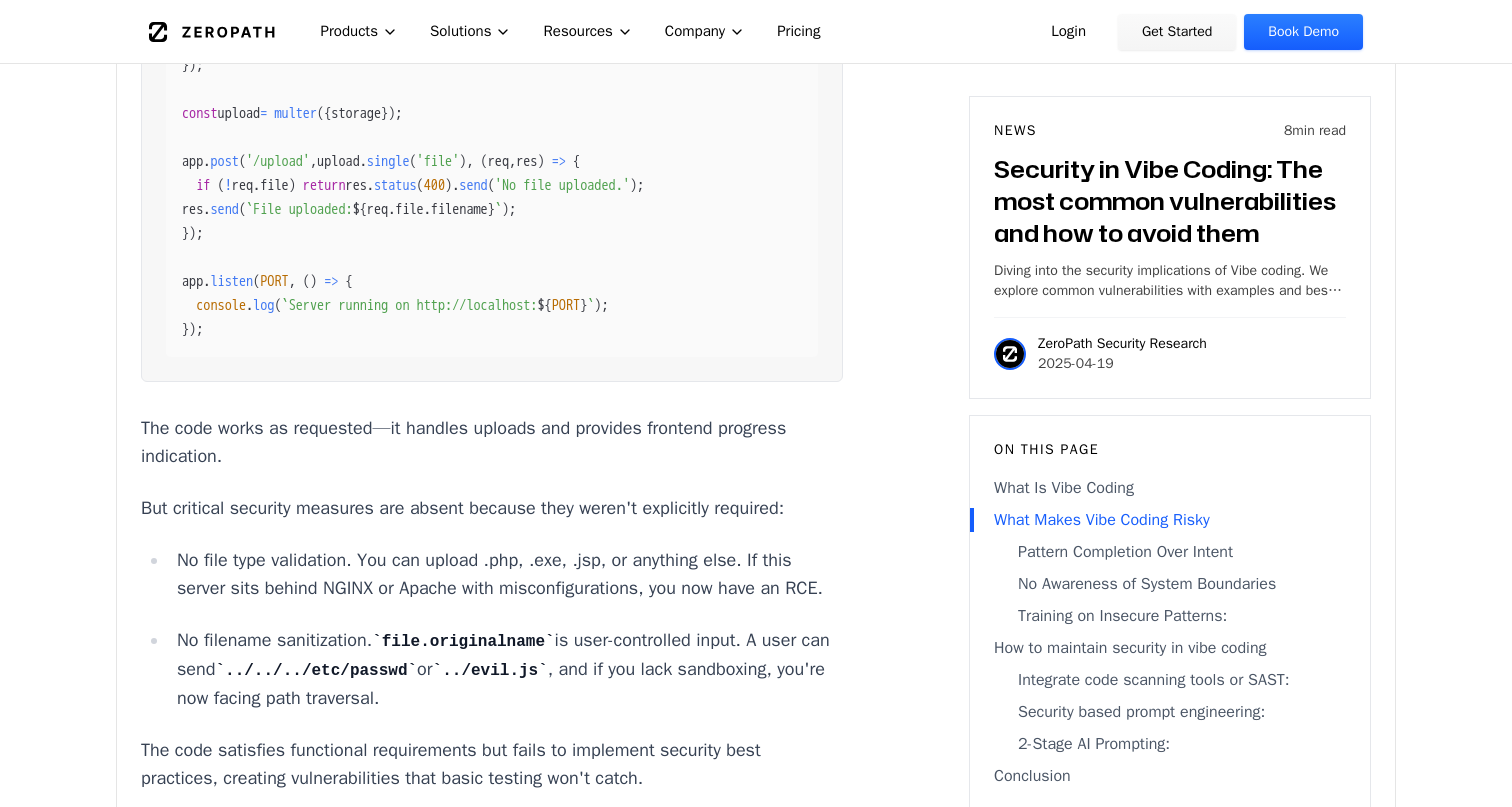 scroll, scrollTop: 3334, scrollLeft: 0, axis: vertical 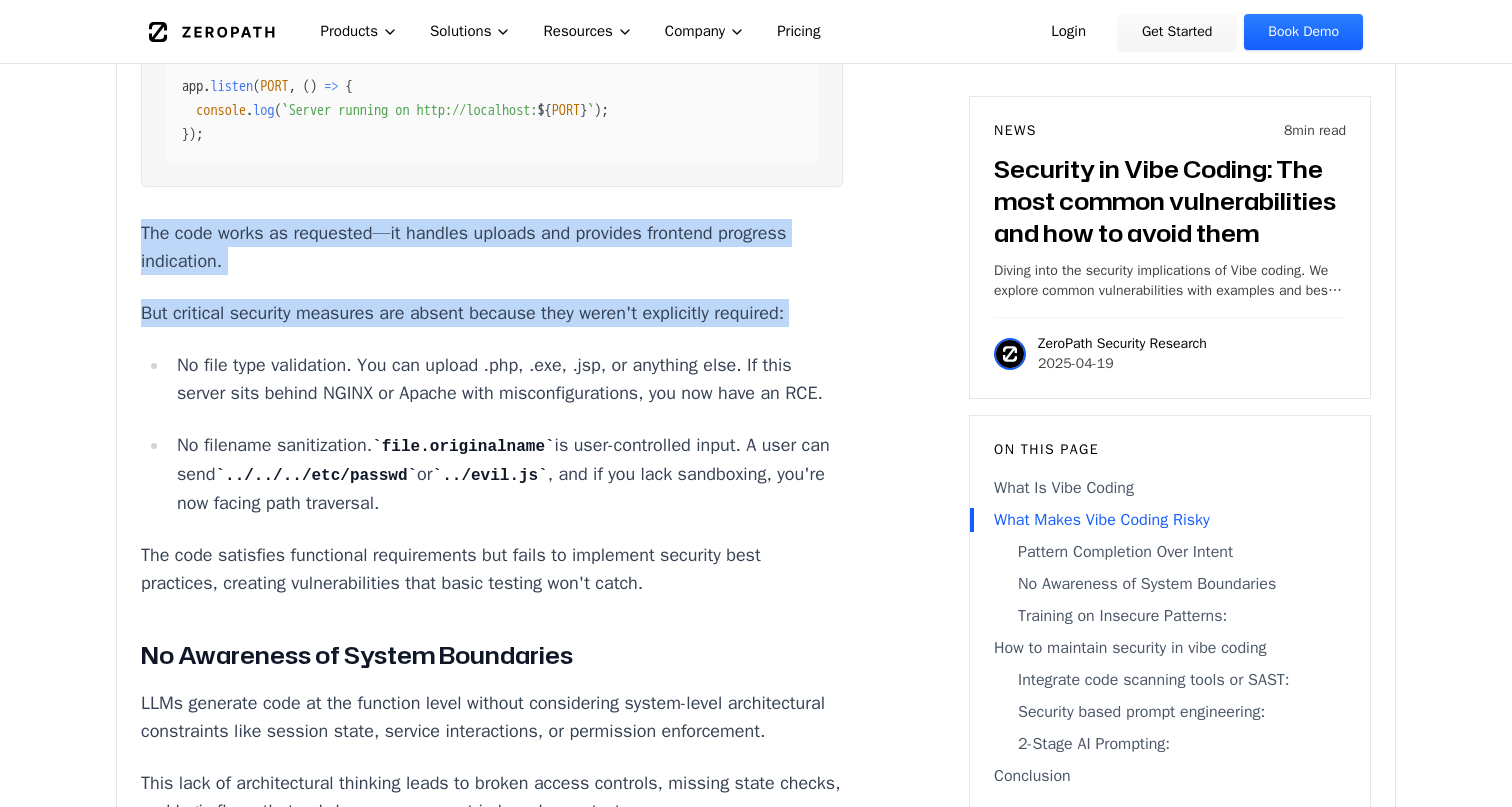 drag, startPoint x: 115, startPoint y: 229, endPoint x: 104, endPoint y: 352, distance: 123.49089 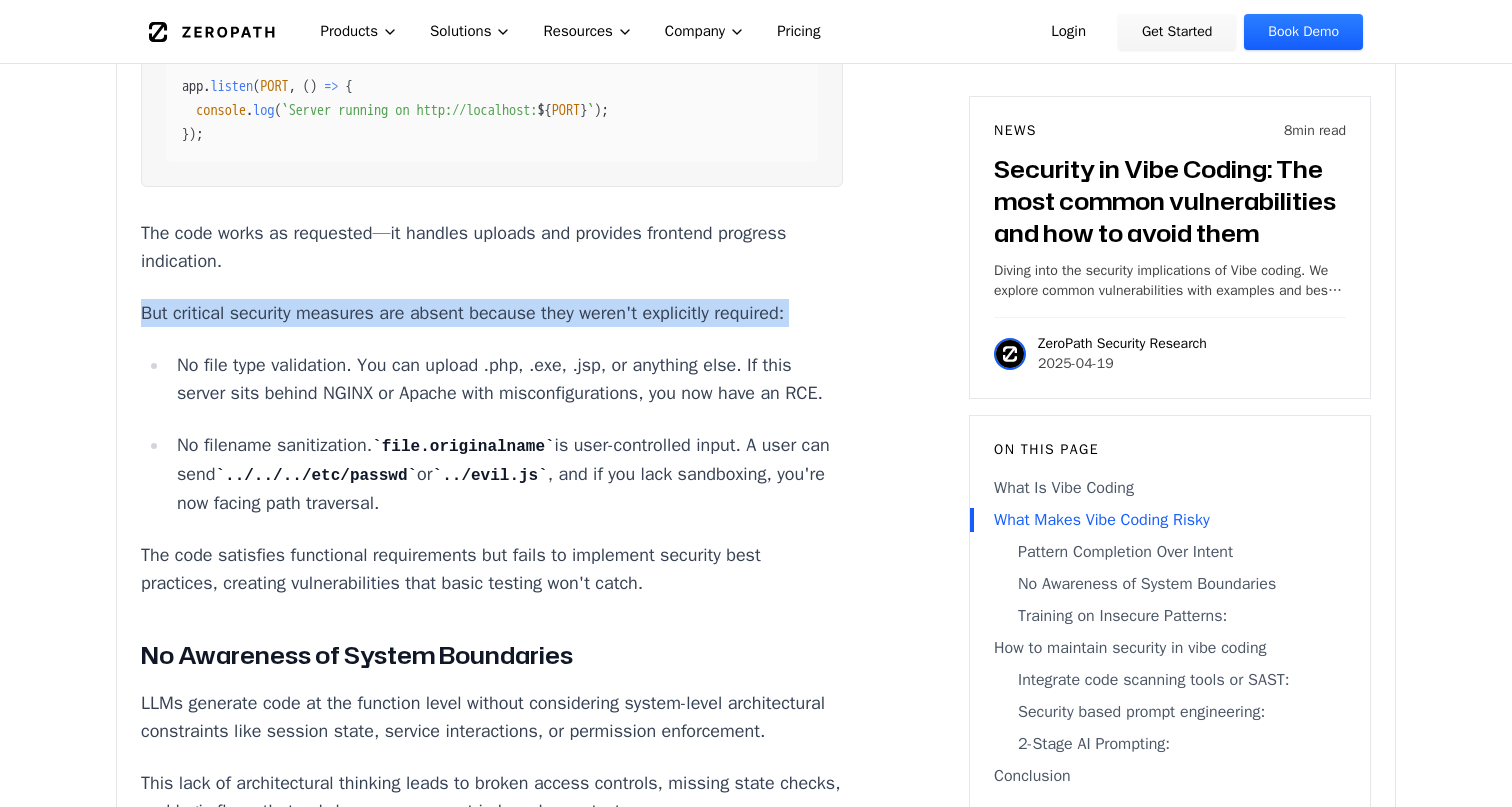 drag, startPoint x: 104, startPoint y: 352, endPoint x: 104, endPoint y: 317, distance: 35 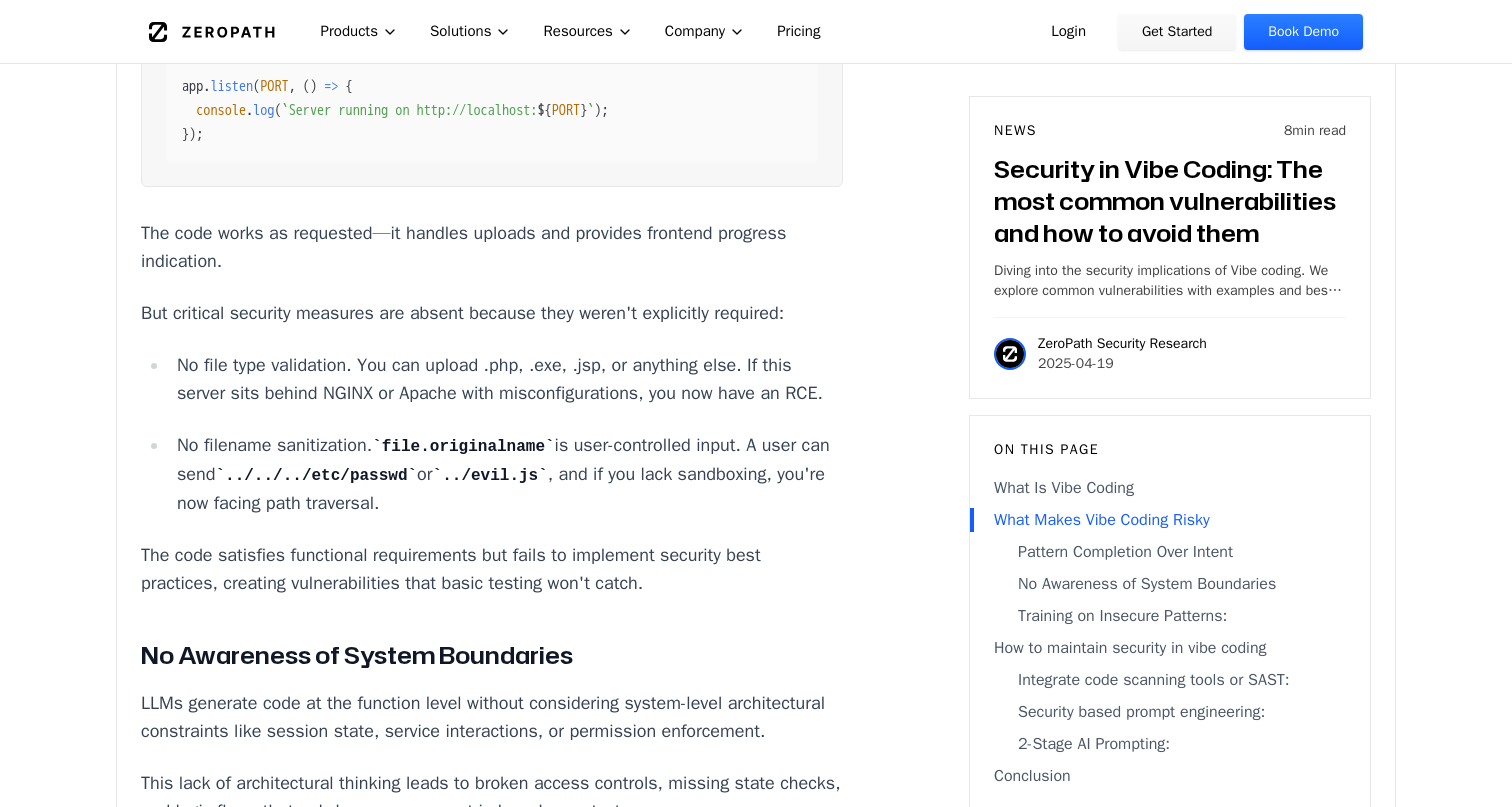 drag, startPoint x: 104, startPoint y: 308, endPoint x: 104, endPoint y: 323, distance: 15 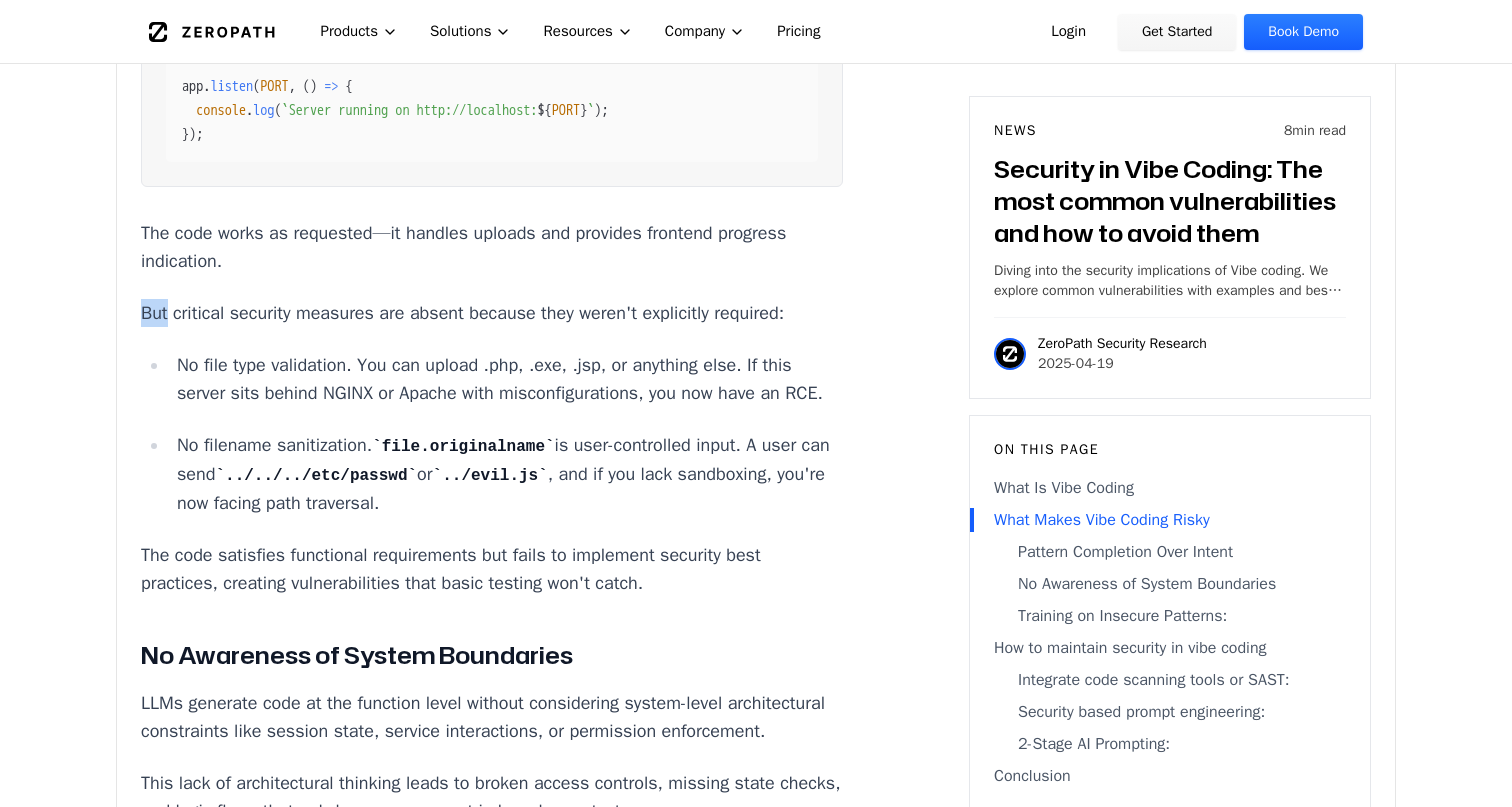 click on "Generative coding is exceptionally fast and efficient. With a simple prompt requesting an endpoint, you can have routes, business logic, and database queries wired together in seconds. The code runs, tests pass, and CI is green.
When errors do occur, they're quickly fixed by highlighting the terminal error, letting the model interpret it, and implementing the fix—often before you've had time to analyze the issue yourself.
This speed comes with security risks. AI-generated code can introduce production-grade vulnerabilities that bypass traditional SAST tools, survive CI/CD pipelines, and reach production. These include remote code execution vulnerabilities, authentication bypasses, and logic flaws—all in code that appears functional and correct at first glance.
What Is Vibe Coding
The term "vibe coding" originated from a tweet by Andrej Karpathy and has since gained significant popularity, even being recognized by Merriam-Webster as trending slang.
What Makes Vibe Coding Risky
=" at bounding box center [756, 1644] 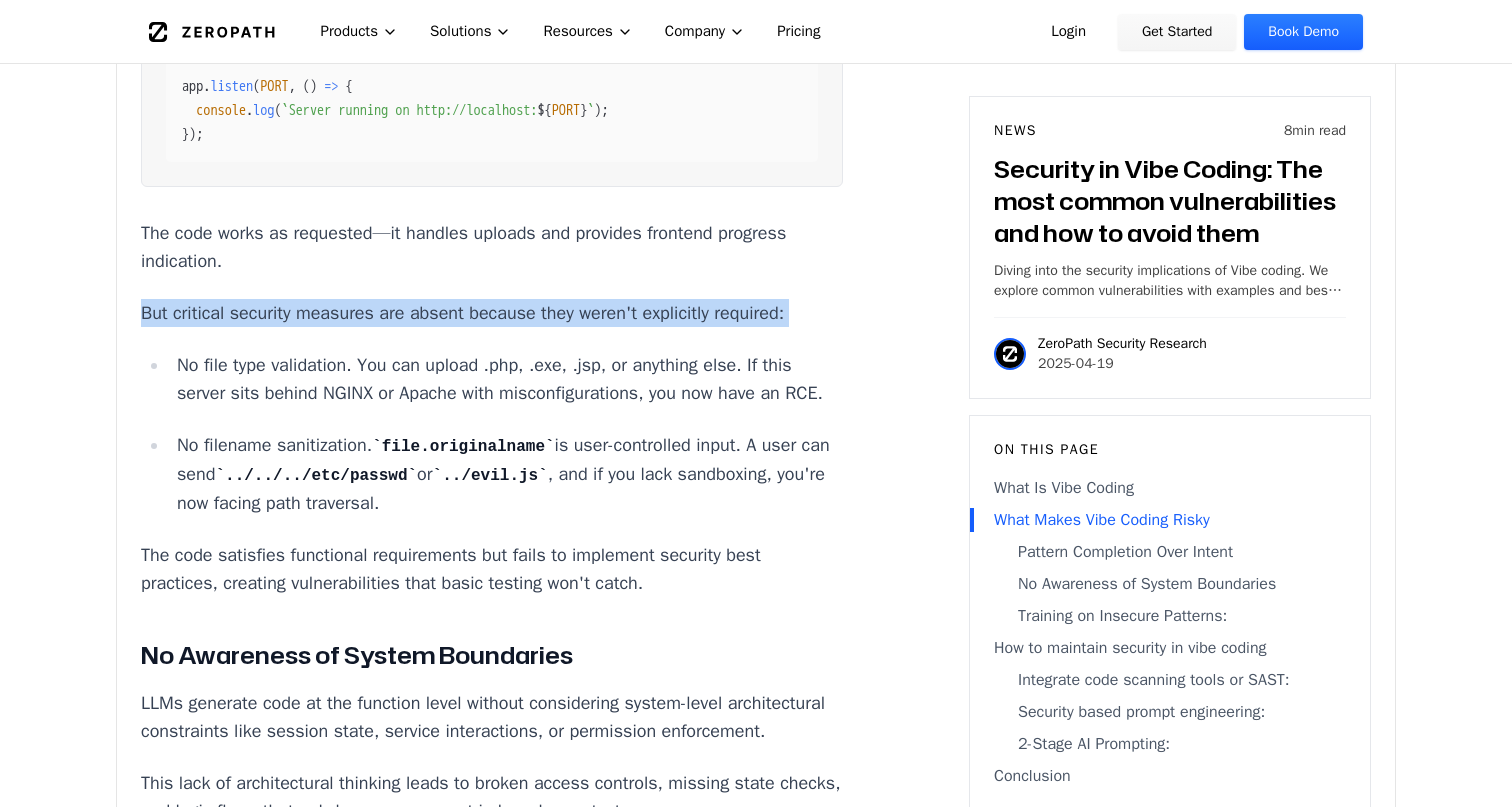 click on "Generative coding is exceptionally fast and efficient. With a simple prompt requesting an endpoint, you can have routes, business logic, and database queries wired together in seconds. The code runs, tests pass, and CI is green.
When errors do occur, they're quickly fixed by highlighting the terminal error, letting the model interpret it, and implementing the fix—often before you've had time to analyze the issue yourself.
This speed comes with security risks. AI-generated code can introduce production-grade vulnerabilities that bypass traditional SAST tools, survive CI/CD pipelines, and reach production. These include remote code execution vulnerabilities, authentication bypasses, and logic flaws—all in code that appears functional and correct at first glance.
What Is Vibe Coding
The term "vibe coding" originated from a tweet by Andrej Karpathy and has since gained significant popularity, even being recognized by Merriam-Webster as trending slang.
What Makes Vibe Coding Risky
=" at bounding box center [756, 1644] 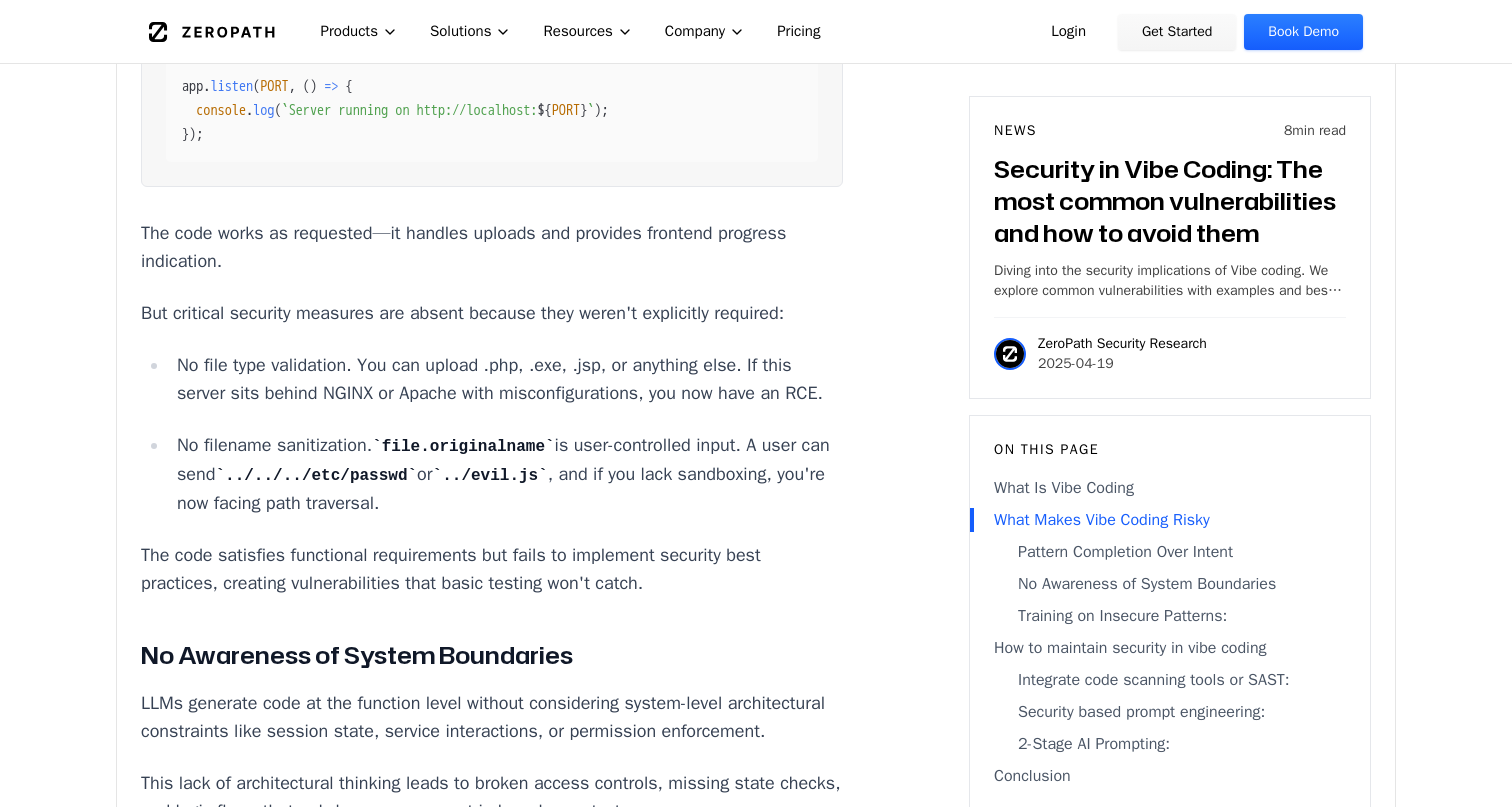 click on "Generative coding is exceptionally fast and efficient. With a simple prompt requesting an endpoint, you can have routes, business logic, and database queries wired together in seconds. The code runs, tests pass, and CI is green.
When errors do occur, they're quickly fixed by highlighting the terminal error, letting the model interpret it, and implementing the fix—often before you've had time to analyze the issue yourself.
This speed comes with security risks. AI-generated code can introduce production-grade vulnerabilities that bypass traditional SAST tools, survive CI/CD pipelines, and reach production. These include remote code execution vulnerabilities, authentication bypasses, and logic flaws—all in code that appears functional and correct at first glance.
What Is Vibe Coding
The term "vibe coding" originated from a tweet by Andrej Karpathy and has since gained significant popularity, even being recognized by Merriam-Webster as trending slang.
What Makes Vibe Coding Risky
=" at bounding box center [756, 1644] 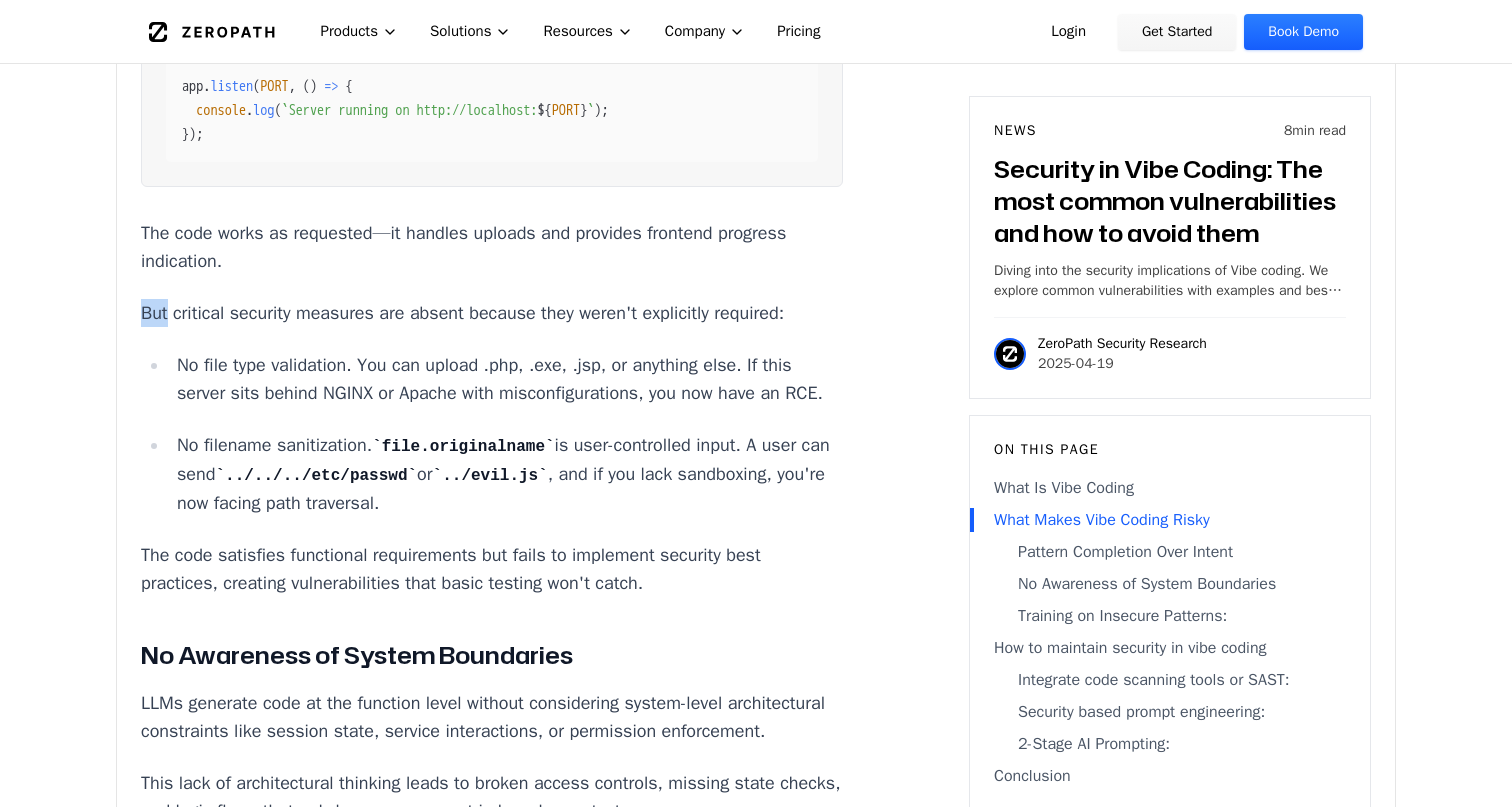 click on "Generative coding is exceptionally fast and efficient. With a simple prompt requesting an endpoint, you can have routes, business logic, and database queries wired together in seconds. The code runs, tests pass, and CI is green.
When errors do occur, they're quickly fixed by highlighting the terminal error, letting the model interpret it, and implementing the fix—often before you've had time to analyze the issue yourself.
This speed comes with security risks. AI-generated code can introduce production-grade vulnerabilities that bypass traditional SAST tools, survive CI/CD pipelines, and reach production. These include remote code execution vulnerabilities, authentication bypasses, and logic flaws—all in code that appears functional and correct at first glance.
What Is Vibe Coding
The term "vibe coding" originated from a tweet by Andrej Karpathy and has since gained significant popularity, even being recognized by Merriam-Webster as trending slang.
What Makes Vibe Coding Risky
=" at bounding box center (756, 1644) 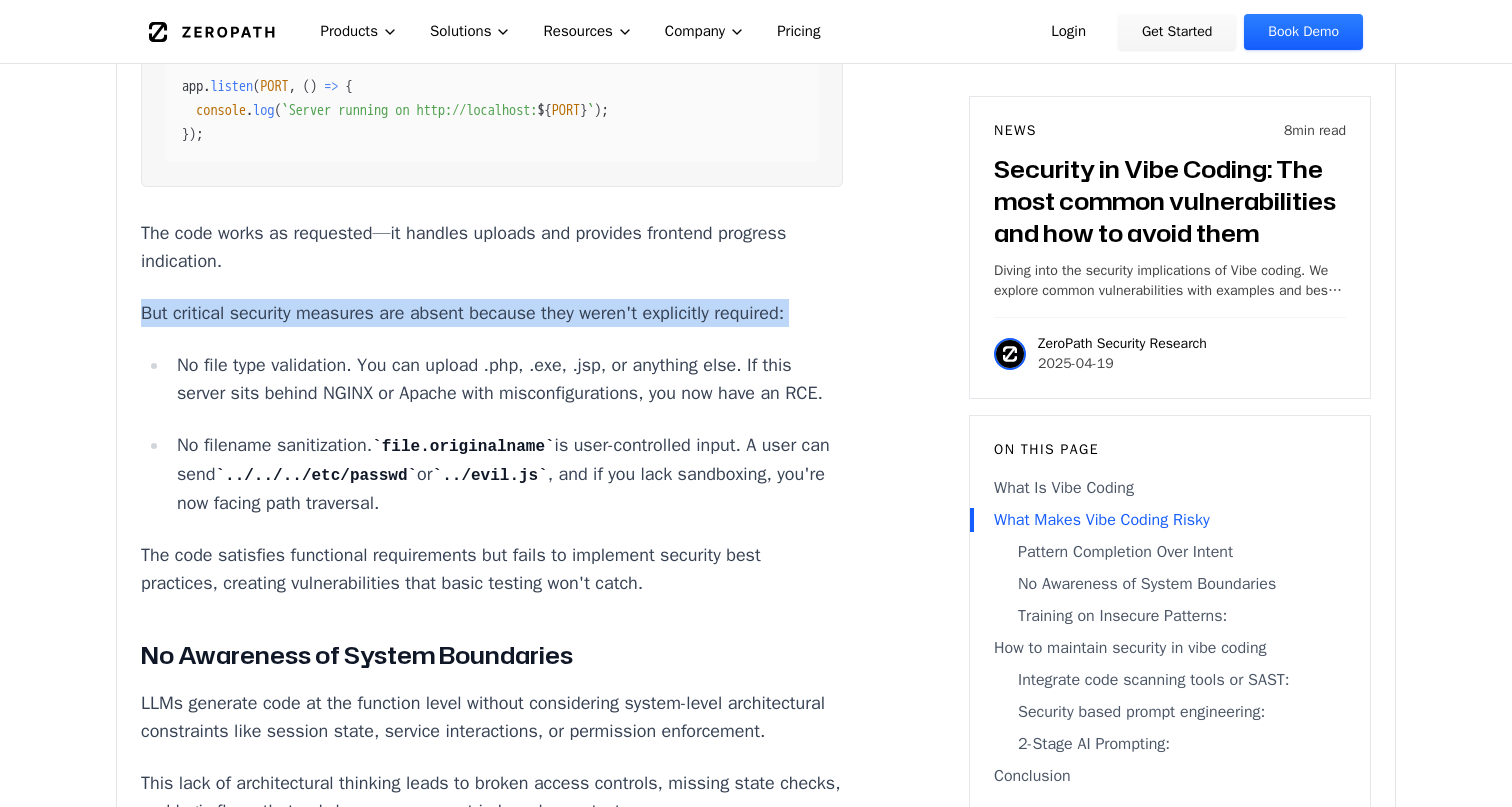 click on "Generative coding is exceptionally fast and efficient. With a simple prompt requesting an endpoint, you can have routes, business logic, and database queries wired together in seconds. The code runs, tests pass, and CI is green.
When errors do occur, they're quickly fixed by highlighting the terminal error, letting the model interpret it, and implementing the fix—often before you've had time to analyze the issue yourself.
This speed comes with security risks. AI-generated code can introduce production-grade vulnerabilities that bypass traditional SAST tools, survive CI/CD pipelines, and reach production. These include remote code execution vulnerabilities, authentication bypasses, and logic flaws—all in code that appears functional and correct at first glance.
What Is Vibe Coding
The term "vibe coding" originated from a tweet by Andrej Karpathy and has since gained significant popularity, even being recognized by Merriam-Webster as trending slang.
What Makes Vibe Coding Risky
=" at bounding box center [756, 1644] 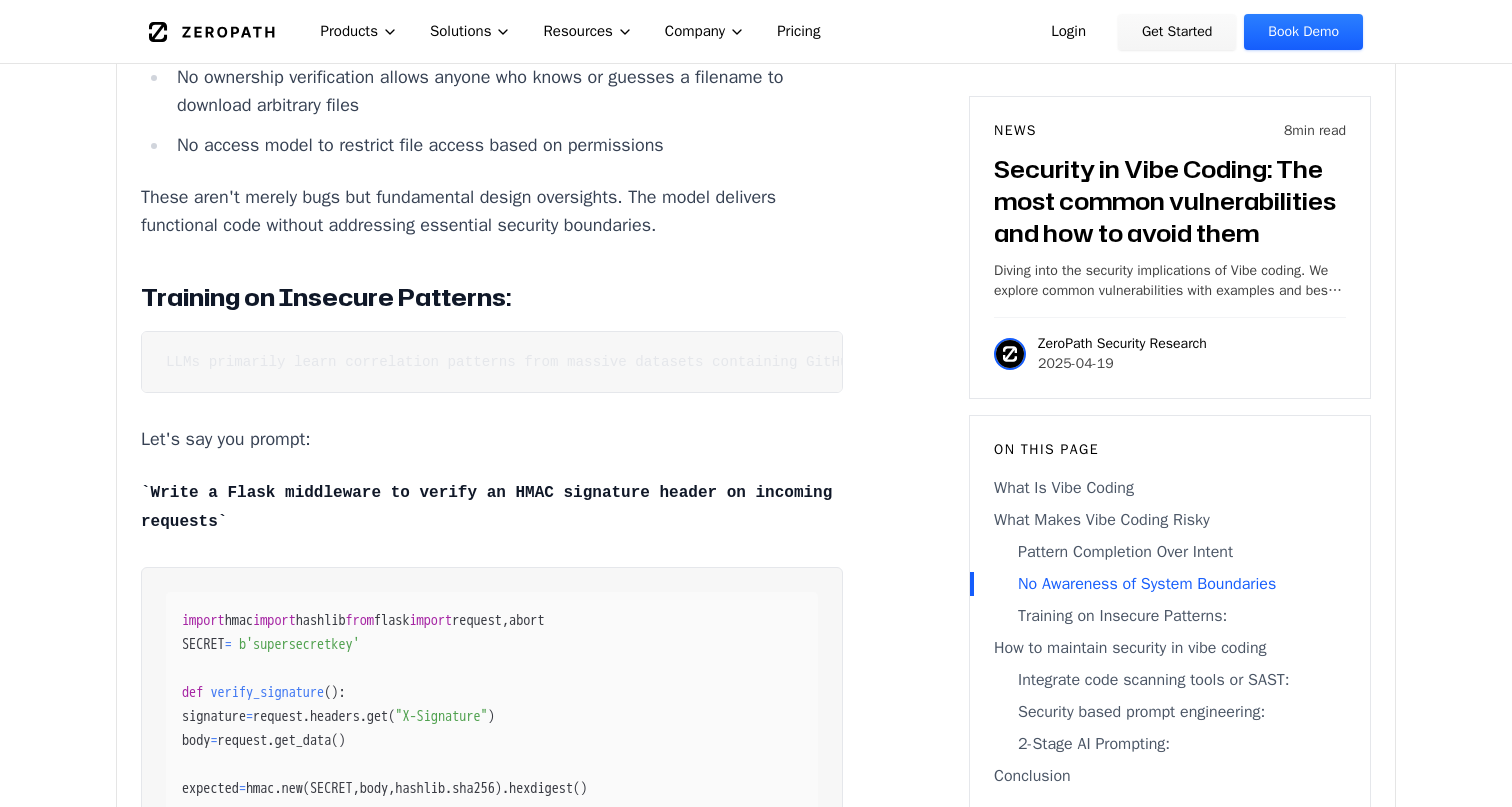 scroll, scrollTop: 4778, scrollLeft: 0, axis: vertical 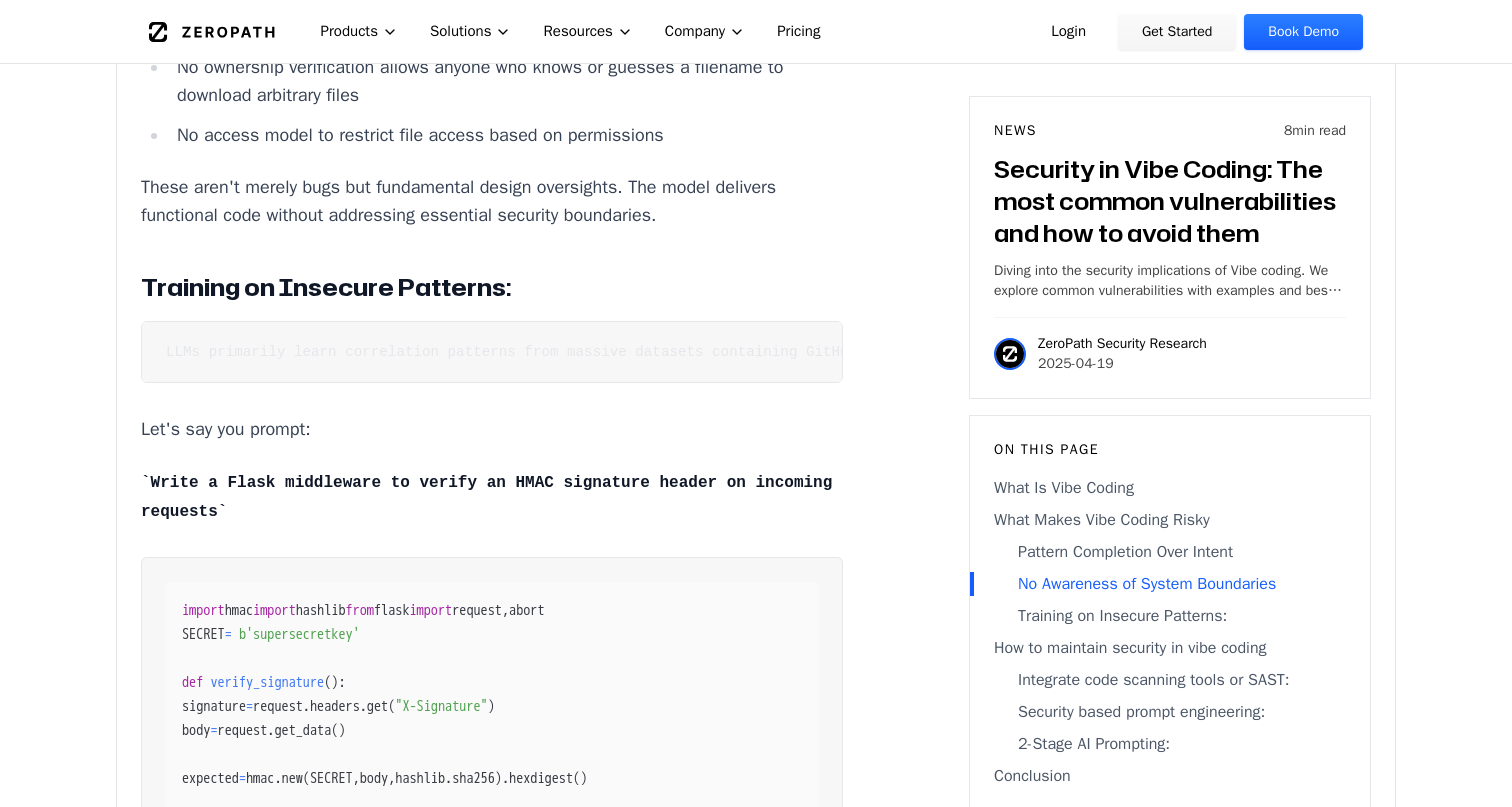 click on "Generative coding is exceptionally fast and efficient. With a simple prompt requesting an endpoint, you can have routes, business logic, and database queries wired together in seconds. The code runs, tests pass, and CI is green.
When errors do occur, they're quickly fixed by highlighting the terminal error, letting the model interpret it, and implementing the fix—often before you've had time to analyze the issue yourself.
This speed comes with security risks. AI-generated code can introduce production-grade vulnerabilities that bypass traditional SAST tools, survive CI/CD pipelines, and reach production. These include remote code execution vulnerabilities, authentication bypasses, and logic flaws—all in code that appears functional and correct at first glance.
What Is Vibe Coding
The term "vibe coding" originated from a tweet by Andrej Karpathy and has since gained significant popularity, even being recognized by Merriam-Webster as trending slang.
What Makes Vibe Coding Risky
=" at bounding box center [756, 200] 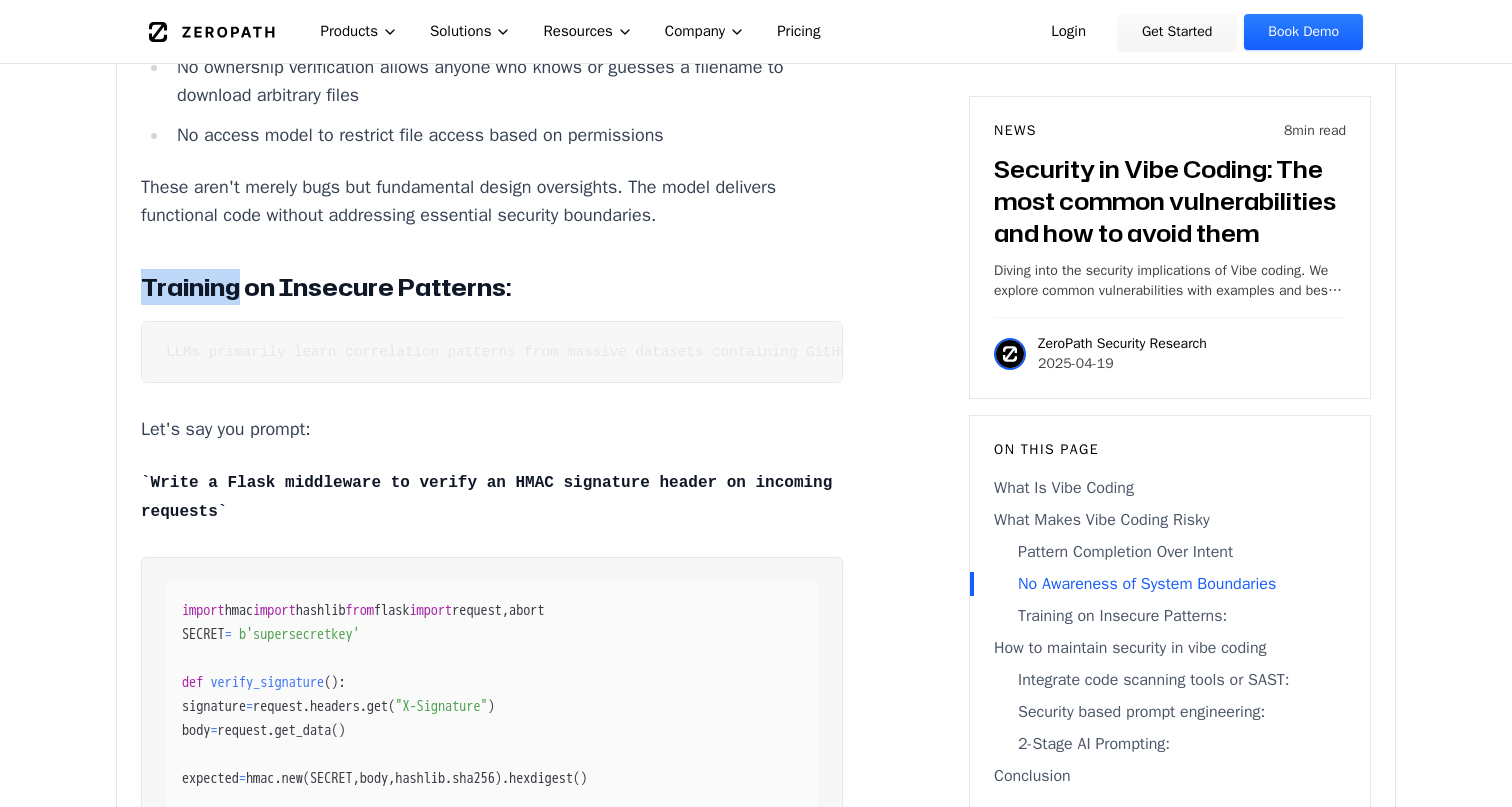 click on "Generative coding is exceptionally fast and efficient. With a simple prompt requesting an endpoint, you can have routes, business logic, and database queries wired together in seconds. The code runs, tests pass, and CI is green.
When errors do occur, they're quickly fixed by highlighting the terminal error, letting the model interpret it, and implementing the fix—often before you've had time to analyze the issue yourself.
This speed comes with security risks. AI-generated code can introduce production-grade vulnerabilities that bypass traditional SAST tools, survive CI/CD pipelines, and reach production. These include remote code execution vulnerabilities, authentication bypasses, and logic flaws—all in code that appears functional and correct at first glance.
What Is Vibe Coding
The term "vibe coding" originated from a tweet by Andrej Karpathy and has since gained significant popularity, even being recognized by Merriam-Webster as trending slang.
What Makes Vibe Coding Risky
=" at bounding box center (756, 200) 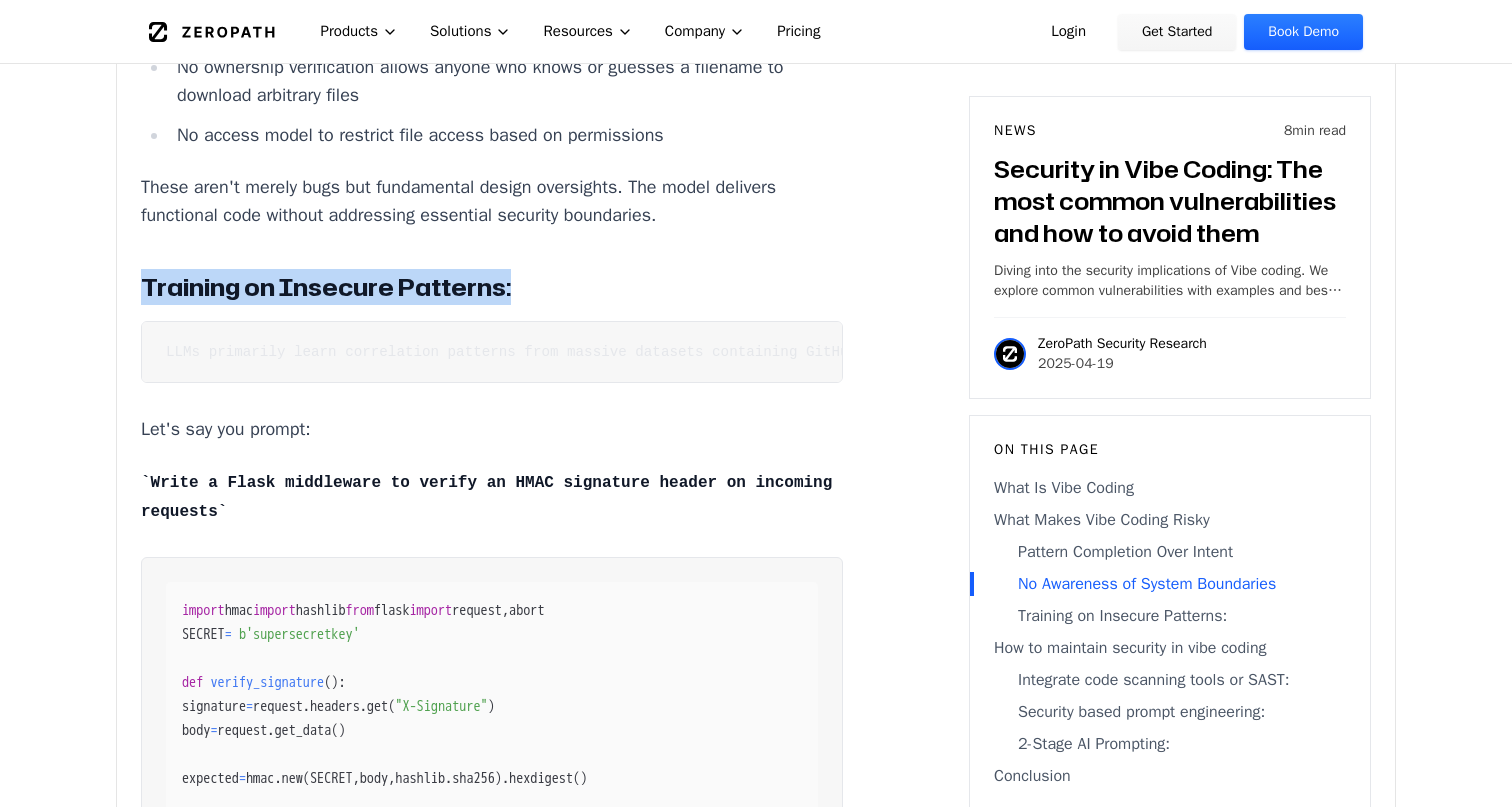 click on "Generative coding is exceptionally fast and efficient. With a simple prompt requesting an endpoint, you can have routes, business logic, and database queries wired together in seconds. The code runs, tests pass, and CI is green.
When errors do occur, they're quickly fixed by highlighting the terminal error, letting the model interpret it, and implementing the fix—often before you've had time to analyze the issue yourself.
This speed comes with security risks. AI-generated code can introduce production-grade vulnerabilities that bypass traditional SAST tools, survive CI/CD pipelines, and reach production. These include remote code execution vulnerabilities, authentication bypasses, and logic flaws—all in code that appears functional and correct at first glance.
What Is Vibe Coding
The term "vibe coding" originated from a tweet by Andrej Karpathy and has since gained significant popularity, even being recognized by Merriam-Webster as trending slang.
What Makes Vibe Coding Risky
=" at bounding box center [756, 200] 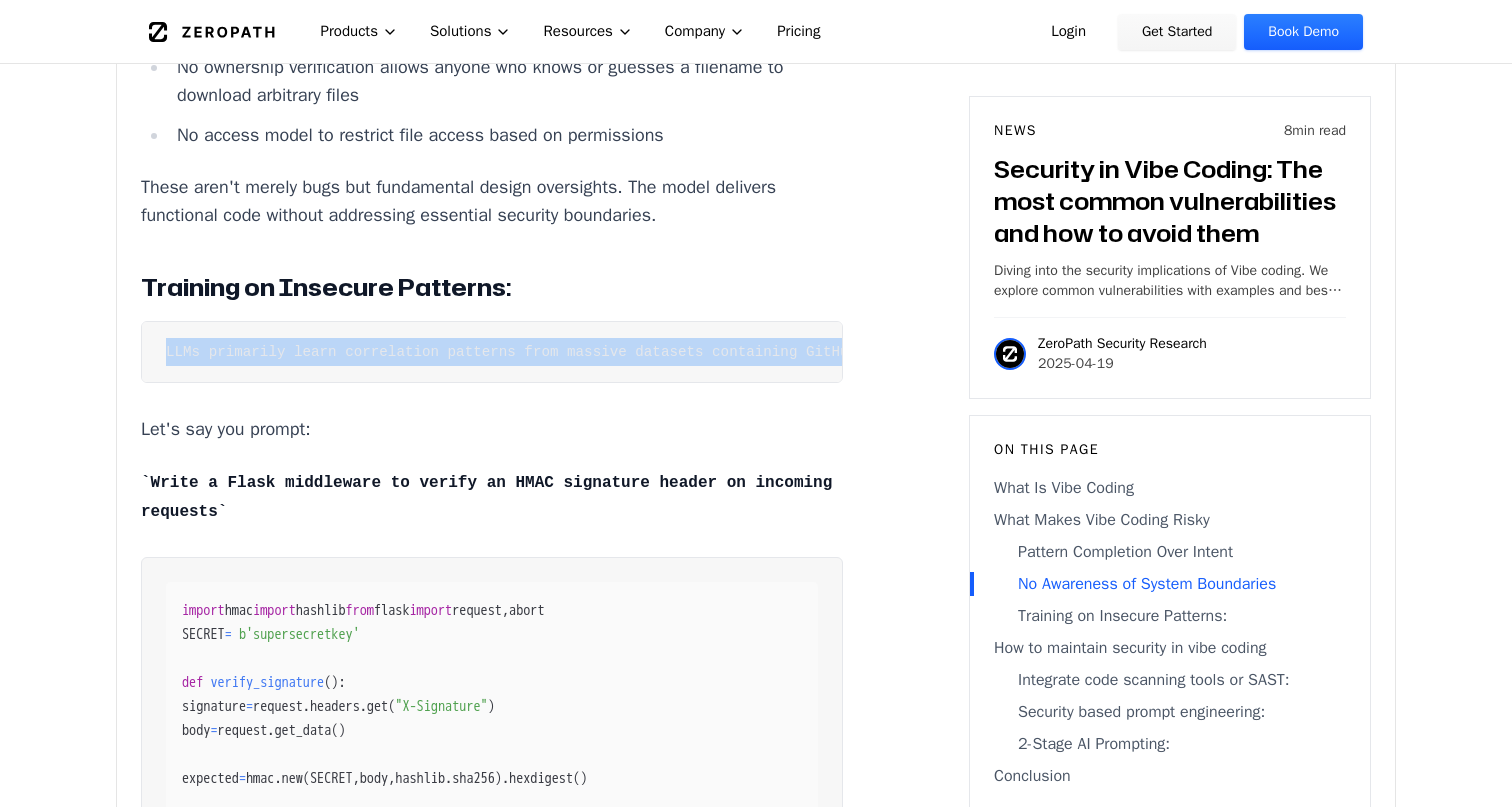 drag, startPoint x: 118, startPoint y: 335, endPoint x: 119, endPoint y: 406, distance: 71.00704 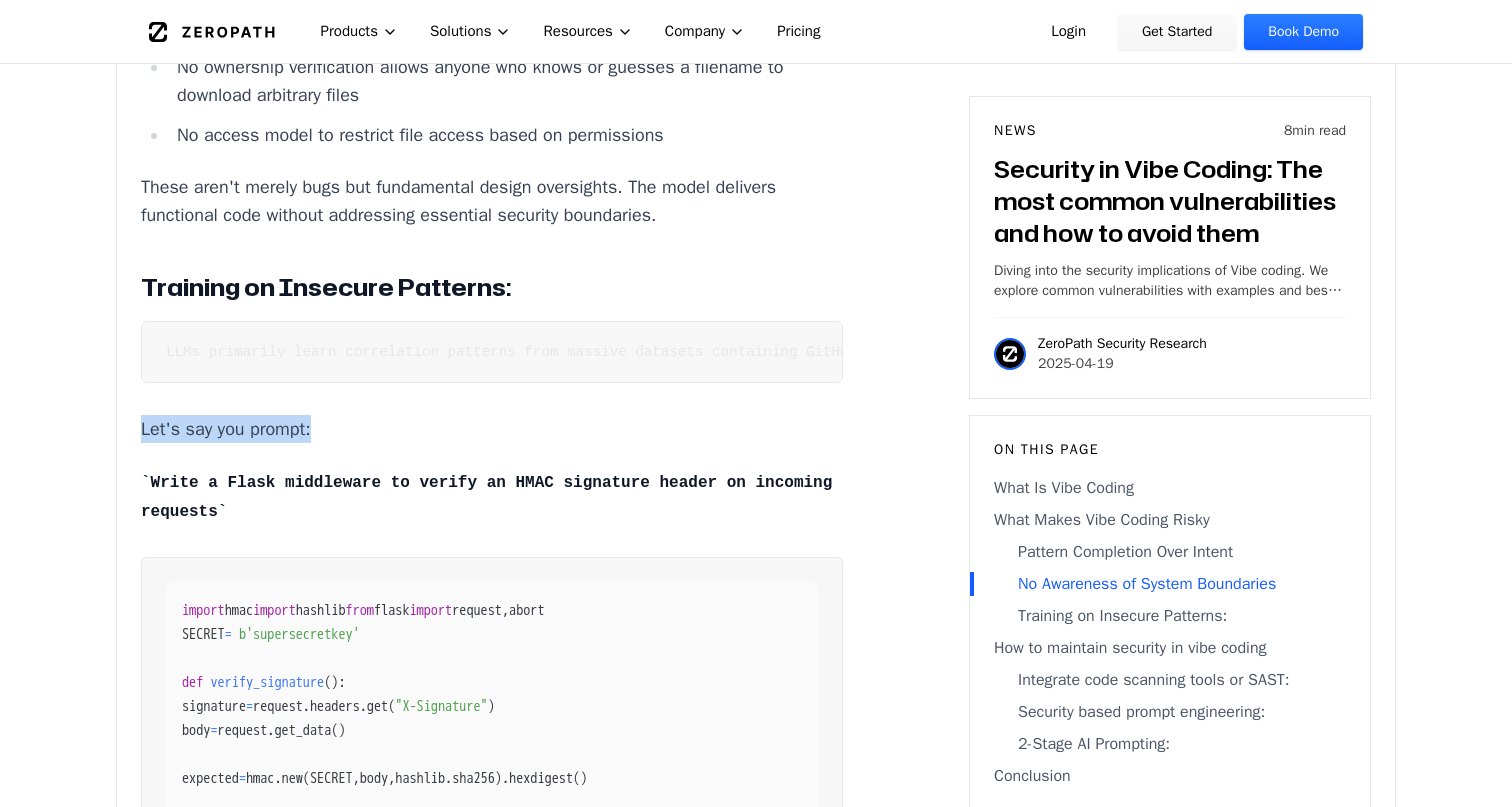 drag, startPoint x: 119, startPoint y: 406, endPoint x: 117, endPoint y: 494, distance: 88.02273 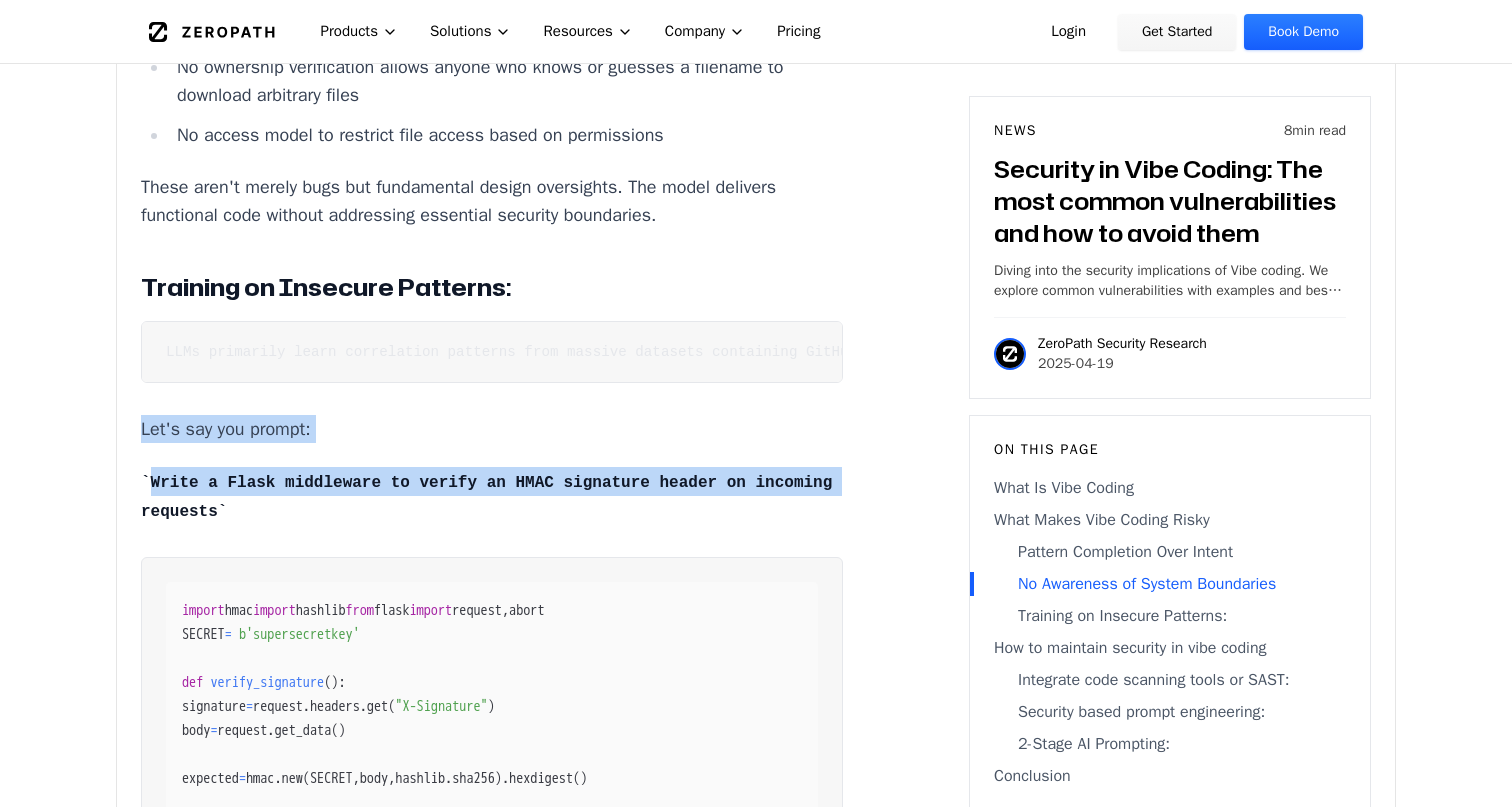 click on "Generative coding is exceptionally fast and efficient. With a simple prompt requesting an endpoint, you can have routes, business logic, and database queries wired together in seconds. The code runs, tests pass, and CI is green.
When errors do occur, they're quickly fixed by highlighting the terminal error, letting the model interpret it, and implementing the fix—often before you've had time to analyze the issue yourself.
This speed comes with security risks. AI-generated code can introduce production-grade vulnerabilities that bypass traditional SAST tools, survive CI/CD pipelines, and reach production. These include remote code execution vulnerabilities, authentication bypasses, and logic flaws—all in code that appears functional and correct at first glance.
What Is Vibe Coding
The term "vibe coding" originated from a tweet by Andrej Karpathy and has since gained significant popularity, even being recognized by Merriam-Webster as trending slang.
What Makes Vibe Coding Risky
=" at bounding box center [756, -453] 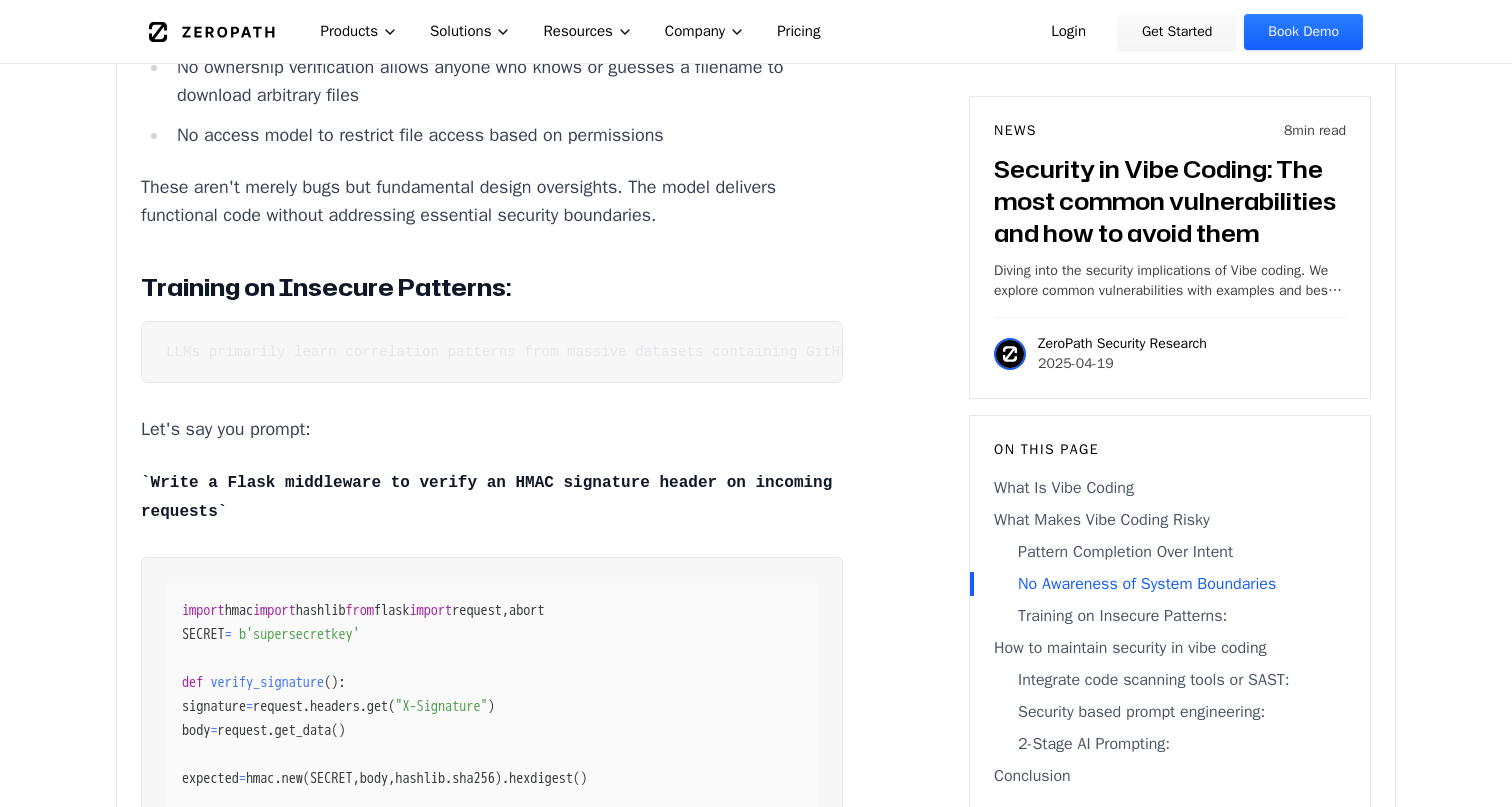 click on "Generative coding is exceptionally fast and efficient. With a simple prompt requesting an endpoint, you can have routes, business logic, and database queries wired together in seconds. The code runs, tests pass, and CI is green.
When errors do occur, they're quickly fixed by highlighting the terminal error, letting the model interpret it, and implementing the fix—often before you've had time to analyze the issue yourself.
This speed comes with security risks. AI-generated code can introduce production-grade vulnerabilities that bypass traditional SAST tools, survive CI/CD pipelines, and reach production. These include remote code execution vulnerabilities, authentication bypasses, and logic flaws—all in code that appears functional and correct at first glance.
What Is Vibe Coding
The term "vibe coding" originated from a tweet by Andrej Karpathy and has since gained significant popularity, even being recognized by Merriam-Webster as trending slang.
What Makes Vibe Coding Risky
=" at bounding box center (756, -453) 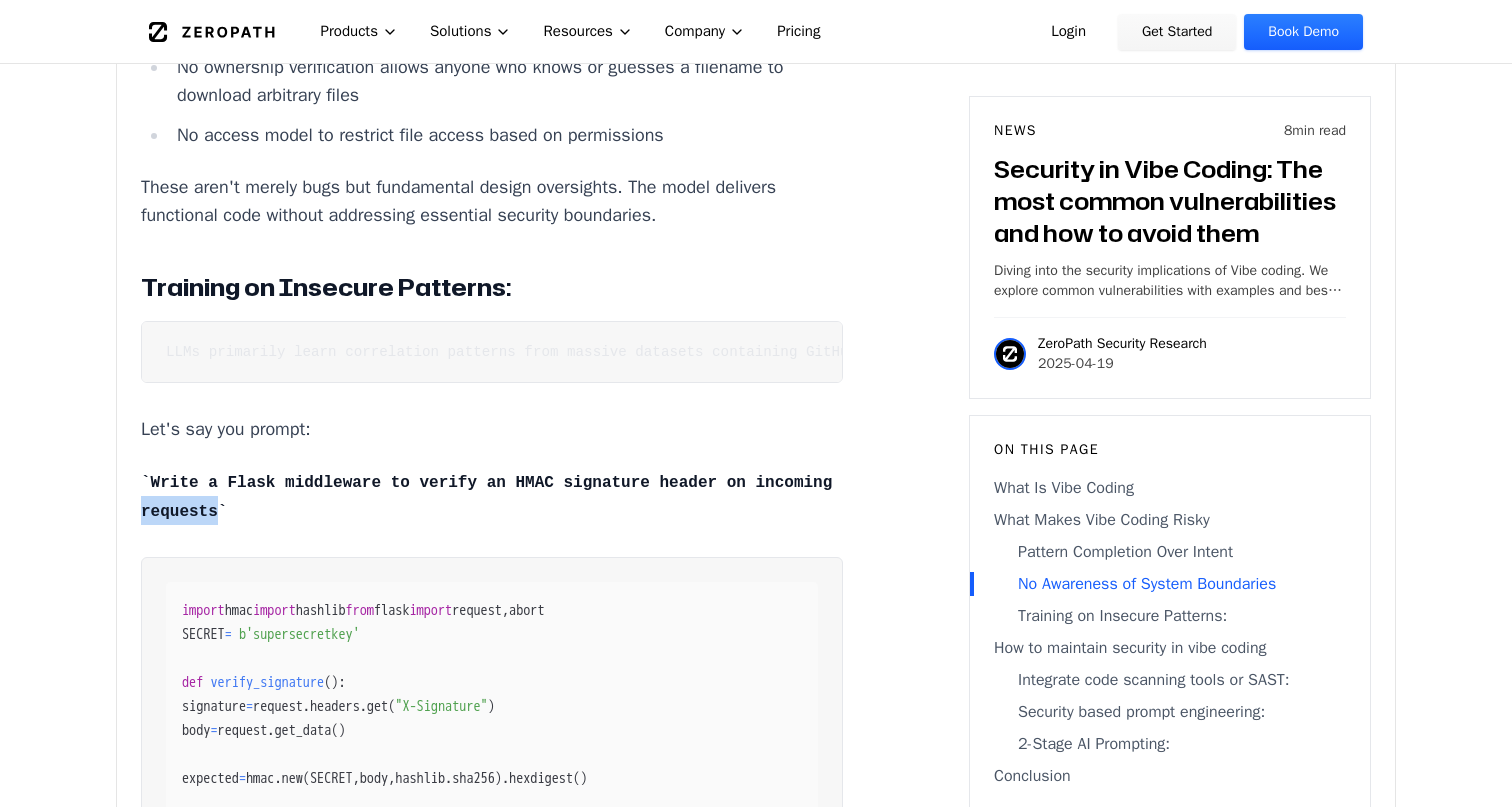 click on "Generative coding is exceptionally fast and efficient. With a simple prompt requesting an endpoint, you can have routes, business logic, and database queries wired together in seconds. The code runs, tests pass, and CI is green.
When errors do occur, they're quickly fixed by highlighting the terminal error, letting the model interpret it, and implementing the fix—often before you've had time to analyze the issue yourself.
This speed comes with security risks. AI-generated code can introduce production-grade vulnerabilities that bypass traditional SAST tools, survive CI/CD pipelines, and reach production. These include remote code execution vulnerabilities, authentication bypasses, and logic flaws—all in code that appears functional and correct at first glance.
What Is Vibe Coding
The term "vibe coding" originated from a tweet by Andrej Karpathy and has since gained significant popularity, even being recognized by Merriam-Webster as trending slang.
What Makes Vibe Coding Risky
=" at bounding box center [756, -453] 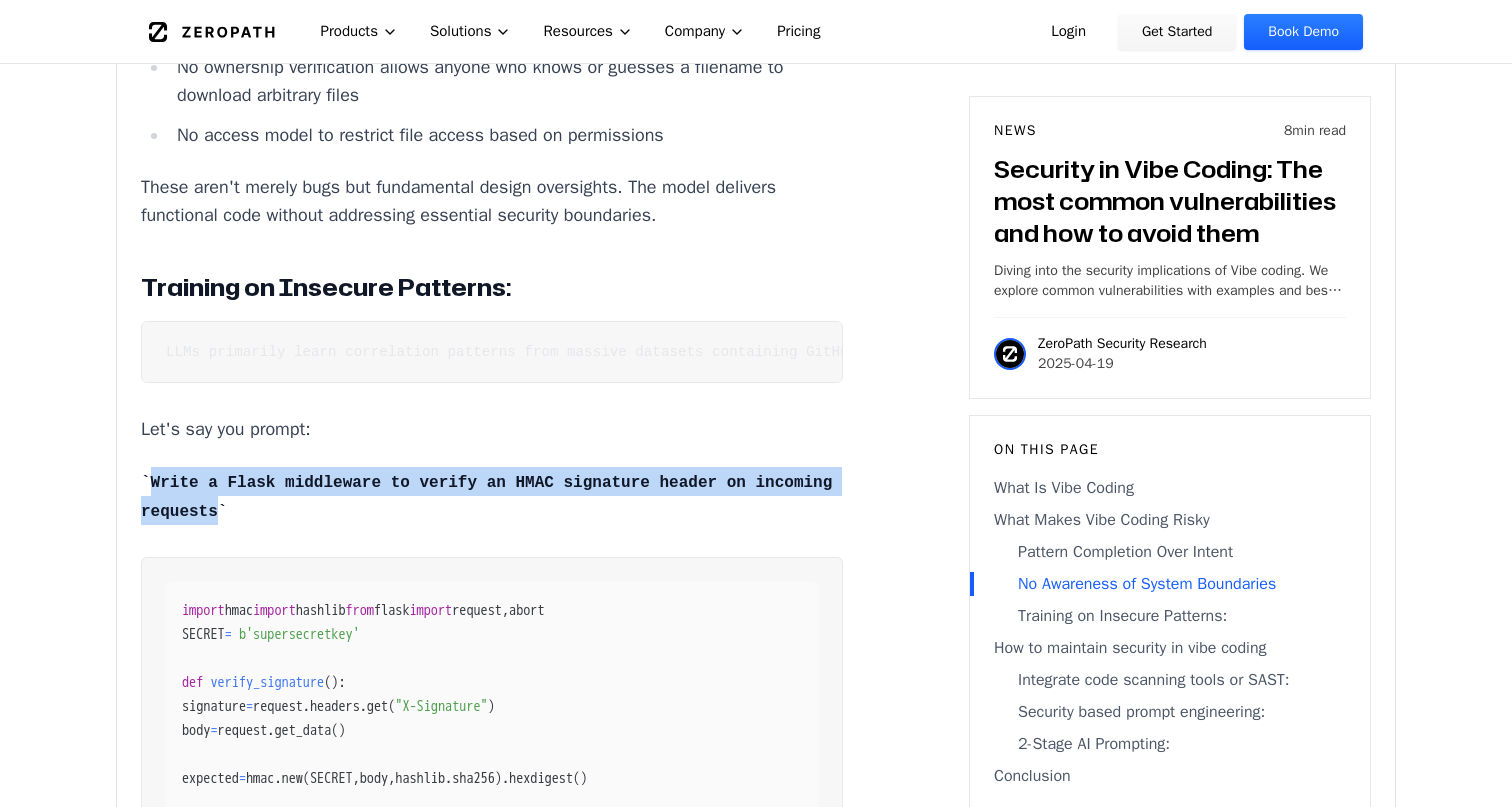 click on "Generative coding is exceptionally fast and efficient. With a simple prompt requesting an endpoint, you can have routes, business logic, and database queries wired together in seconds. The code runs, tests pass, and CI is green.
When errors do occur, they're quickly fixed by highlighting the terminal error, letting the model interpret it, and implementing the fix—often before you've had time to analyze the issue yourself.
This speed comes with security risks. AI-generated code can introduce production-grade vulnerabilities that bypass traditional SAST tools, survive CI/CD pipelines, and reach production. These include remote code execution vulnerabilities, authentication bypasses, and logic flaws—all in code that appears functional and correct at first glance.
What Is Vibe Coding
The term "vibe coding" originated from a tweet by Andrej Karpathy and has since gained significant popularity, even being recognized by Merriam-Webster as trending slang.
What Makes Vibe Coding Risky
=" at bounding box center [756, -453] 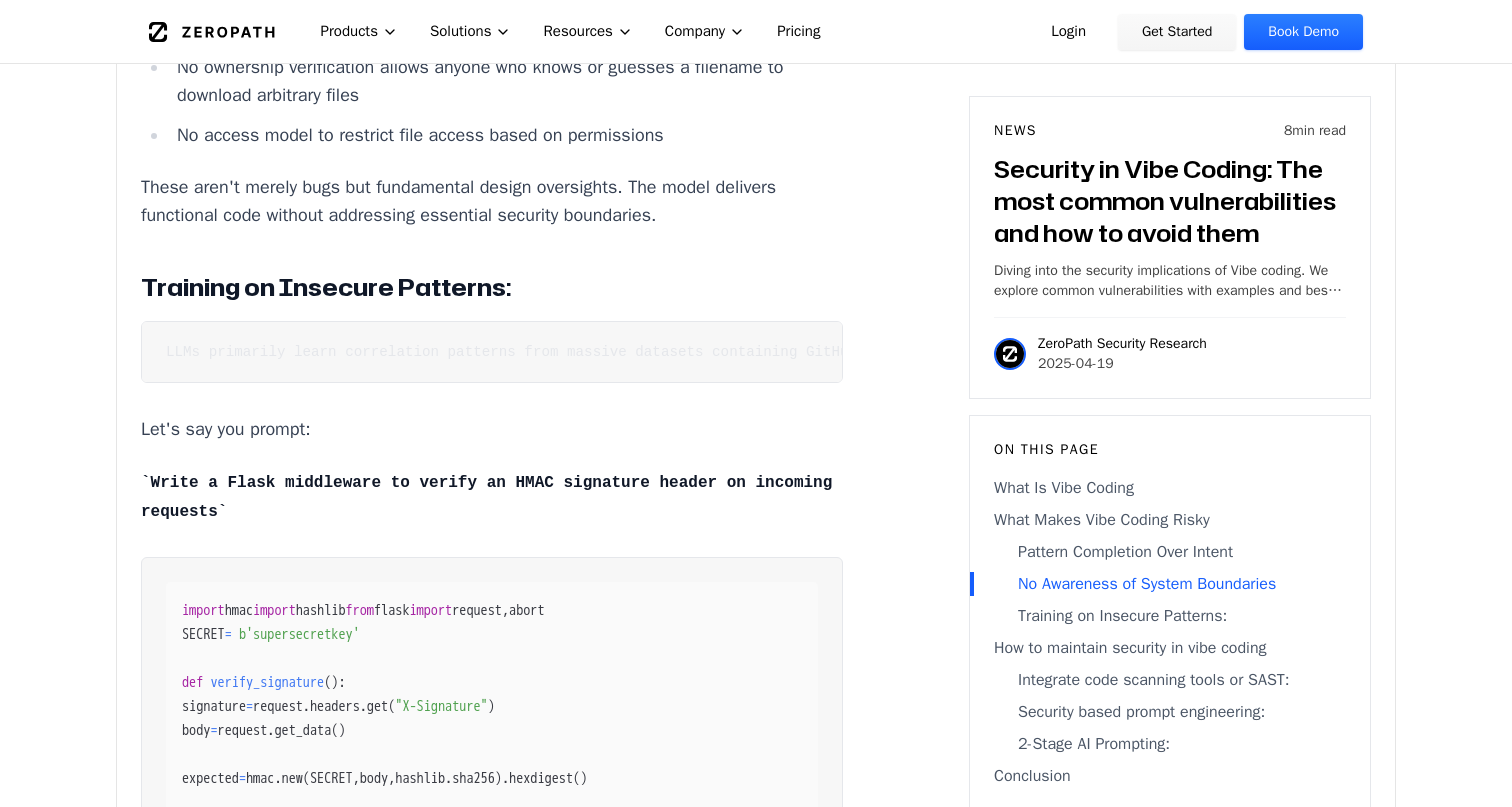 click on "Generative coding is exceptionally fast and efficient. With a simple prompt requesting an endpoint, you can have routes, business logic, and database queries wired together in seconds. The code runs, tests pass, and CI is green.
When errors do occur, they're quickly fixed by highlighting the terminal error, letting the model interpret it, and implementing the fix—often before you've had time to analyze the issue yourself.
This speed comes with security risks. AI-generated code can introduce production-grade vulnerabilities that bypass traditional SAST tools, survive CI/CD pipelines, and reach production. These include remote code execution vulnerabilities, authentication bypasses, and logic flaws—all in code that appears functional and correct at first glance.
What Is Vibe Coding
The term "vibe coding" originated from a tweet by Andrej Karpathy and has since gained significant popularity, even being recognized by Merriam-Webster as trending slang.
What Makes Vibe Coding Risky
=" at bounding box center (756, -453) 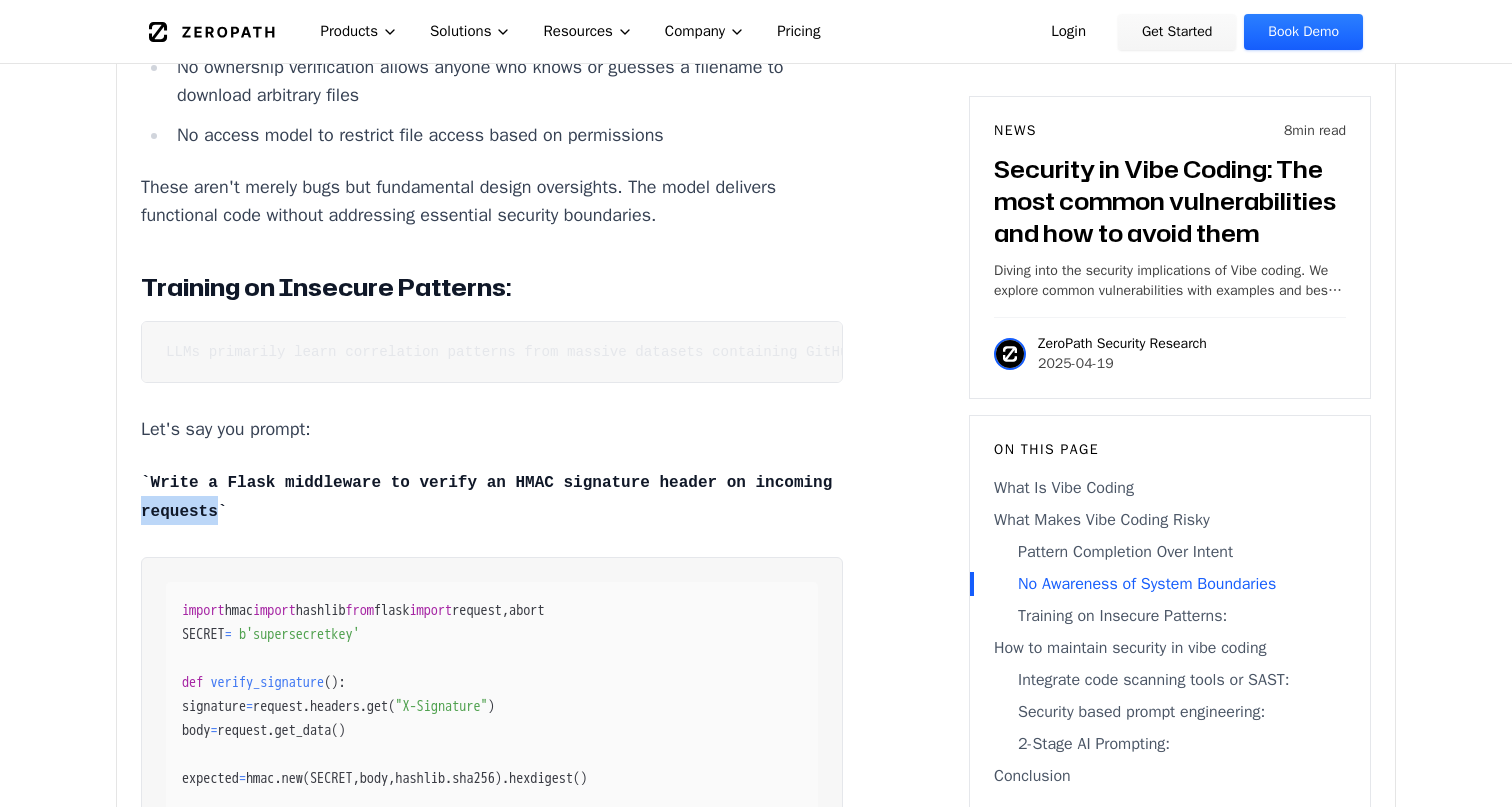 click on "Generative coding is exceptionally fast and efficient. With a simple prompt requesting an endpoint, you can have routes, business logic, and database queries wired together in seconds. The code runs, tests pass, and CI is green.
When errors do occur, they're quickly fixed by highlighting the terminal error, letting the model interpret it, and implementing the fix—often before you've had time to analyze the issue yourself.
This speed comes with security risks. AI-generated code can introduce production-grade vulnerabilities that bypass traditional SAST tools, survive CI/CD pipelines, and reach production. These include remote code execution vulnerabilities, authentication bypasses, and logic flaws—all in code that appears functional and correct at first glance.
What Is Vibe Coding
The term "vibe coding" originated from a tweet by Andrej Karpathy and has since gained significant popularity, even being recognized by Merriam-Webster as trending slang.
What Makes Vibe Coding Risky
=" at bounding box center (756, -453) 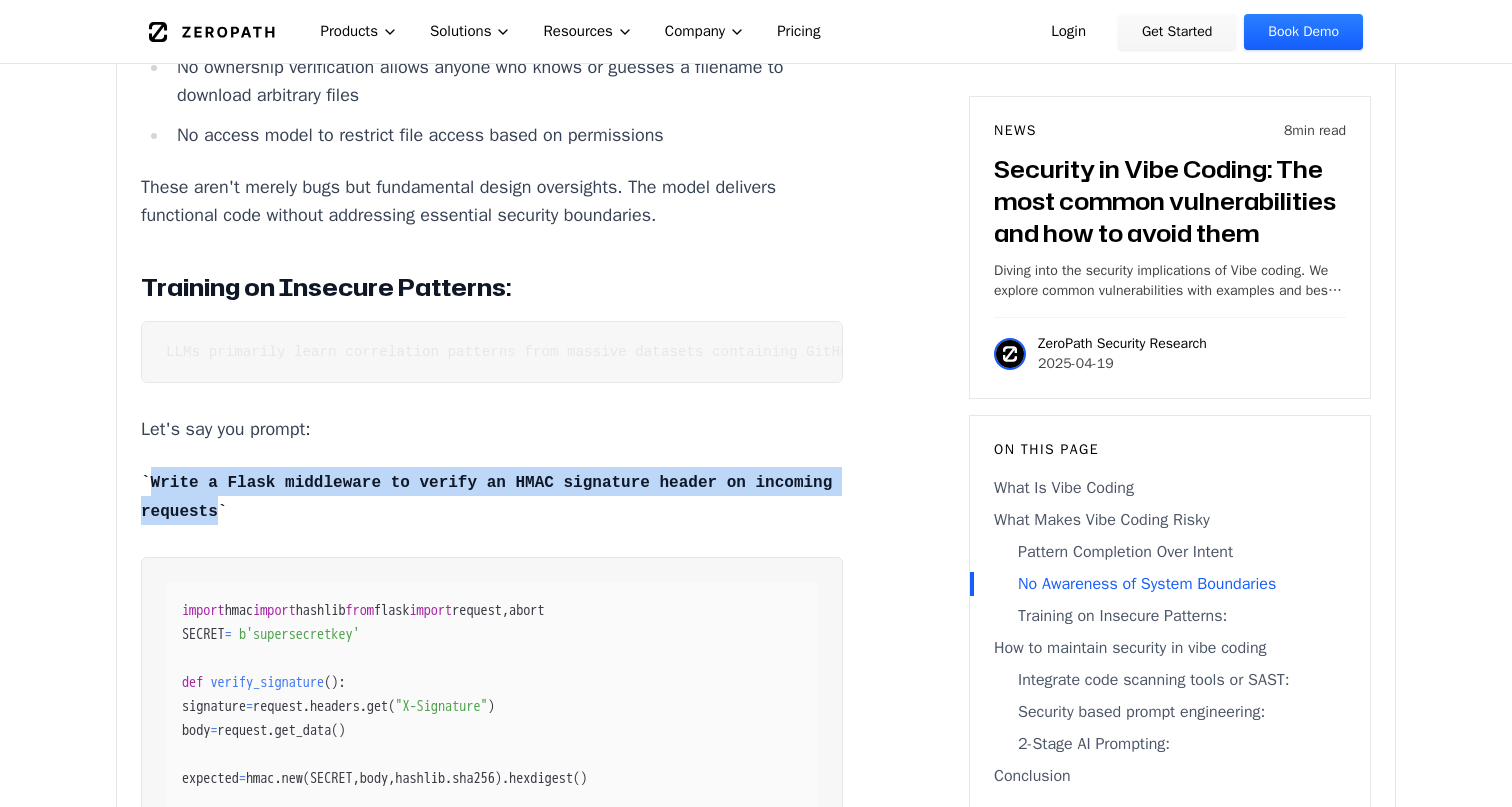 click on "Generative coding is exceptionally fast and efficient. With a simple prompt requesting an endpoint, you can have routes, business logic, and database queries wired together in seconds. The code runs, tests pass, and CI is green.
When errors do occur, they're quickly fixed by highlighting the terminal error, letting the model interpret it, and implementing the fix—often before you've had time to analyze the issue yourself.
This speed comes with security risks. AI-generated code can introduce production-grade vulnerabilities that bypass traditional SAST tools, survive CI/CD pipelines, and reach production. These include remote code execution vulnerabilities, authentication bypasses, and logic flaws—all in code that appears functional and correct at first glance.
What Is Vibe Coding
The term "vibe coding" originated from a tweet by Andrej Karpathy and has since gained significant popularity, even being recognized by Merriam-Webster as trending slang.
What Makes Vibe Coding Risky
=" at bounding box center (756, -453) 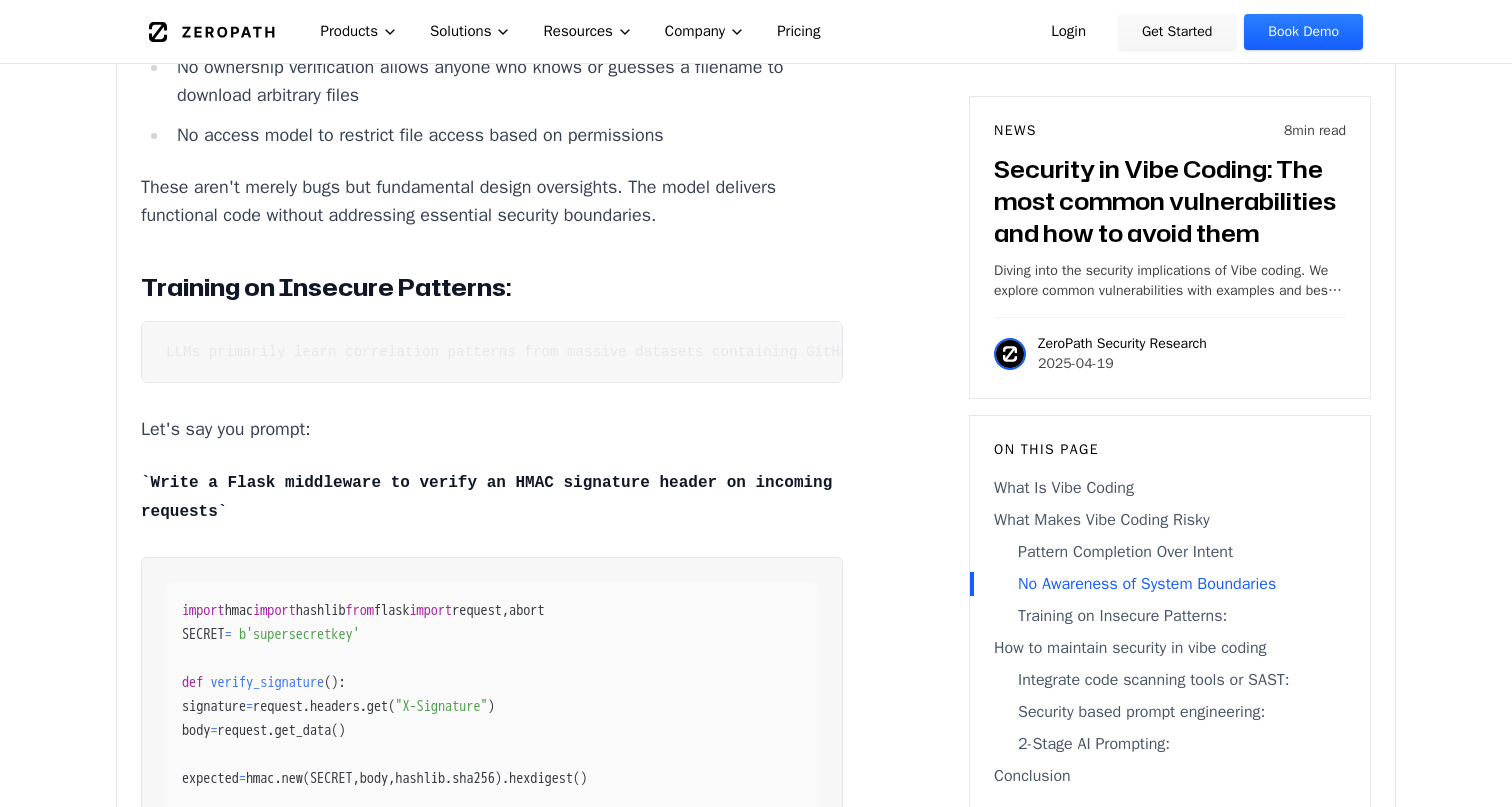 click on "Generative coding is exceptionally fast and efficient. With a simple prompt requesting an endpoint, you can have routes, business logic, and database queries wired together in seconds. The code runs, tests pass, and CI is green.
When errors do occur, they're quickly fixed by highlighting the terminal error, letting the model interpret it, and implementing the fix—often before you've had time to analyze the issue yourself.
This speed comes with security risks. AI-generated code can introduce production-grade vulnerabilities that bypass traditional SAST tools, survive CI/CD pipelines, and reach production. These include remote code execution vulnerabilities, authentication bypasses, and logic flaws—all in code that appears functional and correct at first glance.
What Is Vibe Coding
The term "vibe coding" originated from a tweet by Andrej Karpathy and has since gained significant popularity, even being recognized by Merriam-Webster as trending slang.
What Makes Vibe Coding Risky
=" at bounding box center (756, -453) 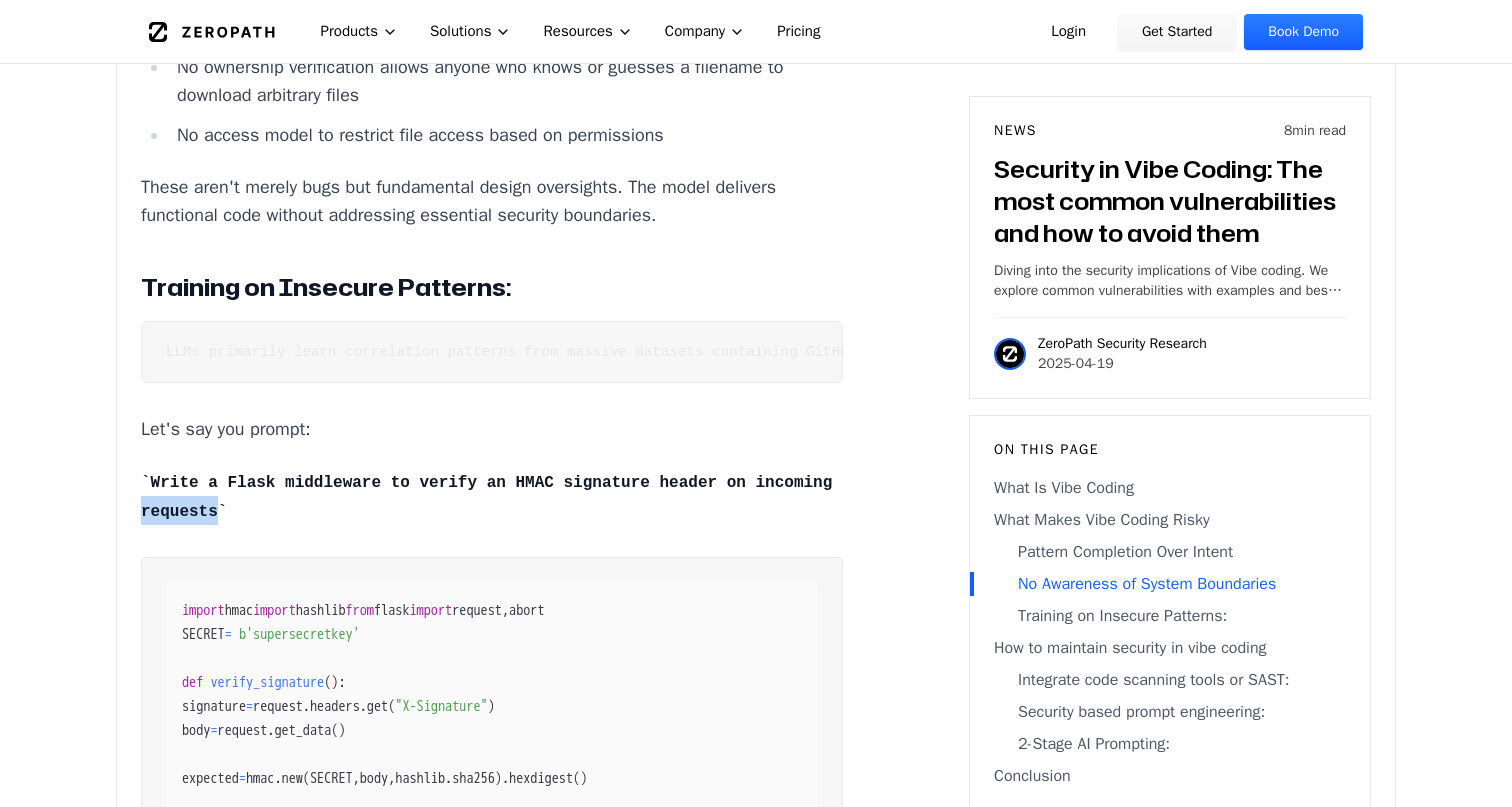 click on "Generative coding is exceptionally fast and efficient. With a simple prompt requesting an endpoint, you can have routes, business logic, and database queries wired together in seconds. The code runs, tests pass, and CI is green.
When errors do occur, they're quickly fixed by highlighting the terminal error, letting the model interpret it, and implementing the fix—often before you've had time to analyze the issue yourself.
This speed comes with security risks. AI-generated code can introduce production-grade vulnerabilities that bypass traditional SAST tools, survive CI/CD pipelines, and reach production. These include remote code execution vulnerabilities, authentication bypasses, and logic flaws—all in code that appears functional and correct at first glance.
What Is Vibe Coding
The term "vibe coding" originated from a tweet by Andrej Karpathy and has since gained significant popularity, even being recognized by Merriam-Webster as trending slang.
What Makes Vibe Coding Risky
=" at bounding box center [756, -453] 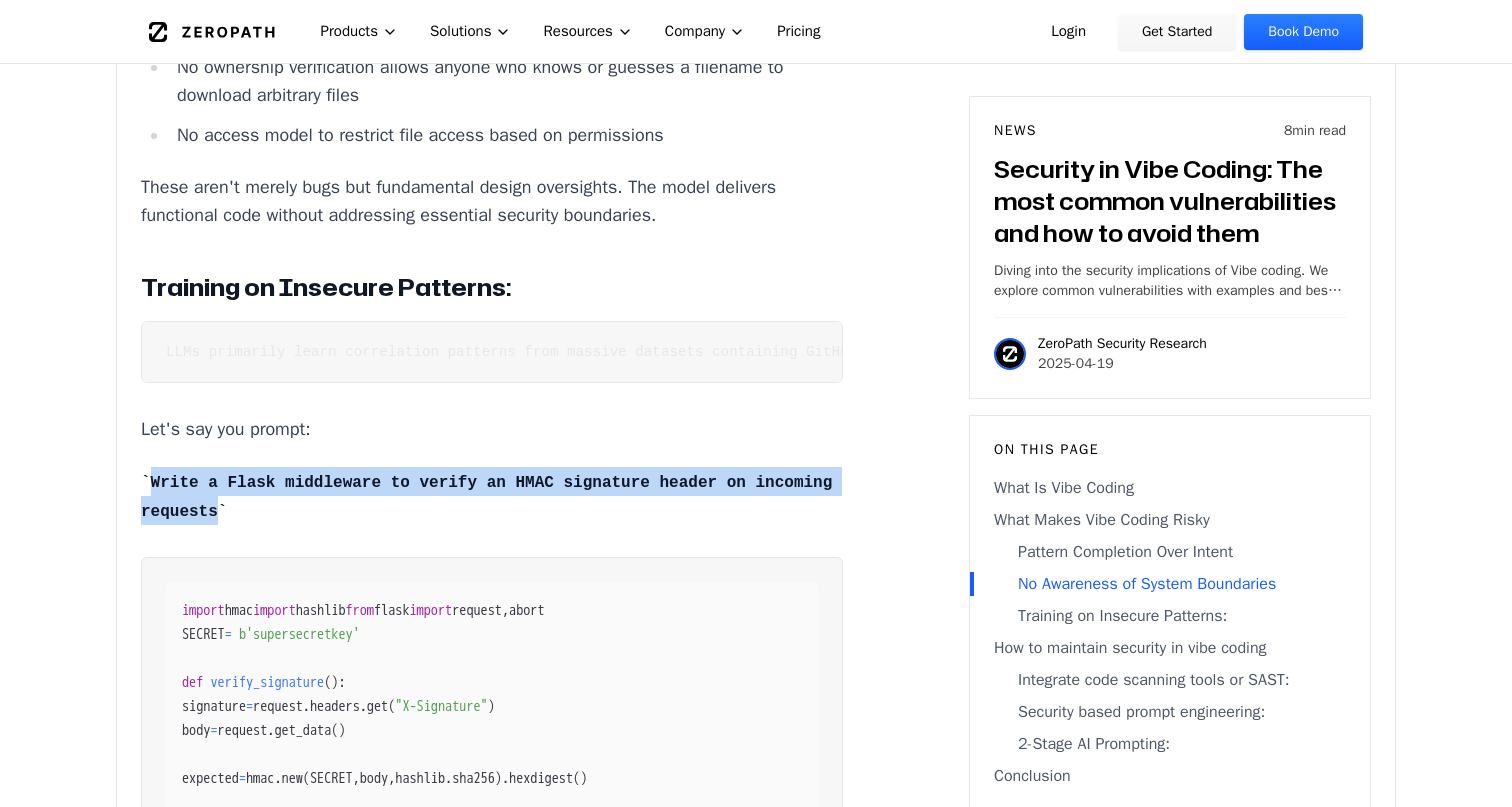 click on "Generative coding is exceptionally fast and efficient. With a simple prompt requesting an endpoint, you can have routes, business logic, and database queries wired together in seconds. The code runs, tests pass, and CI is green.
When errors do occur, they're quickly fixed by highlighting the terminal error, letting the model interpret it, and implementing the fix—often before you've had time to analyze the issue yourself.
This speed comes with security risks. AI-generated code can introduce production-grade vulnerabilities that bypass traditional SAST tools, survive CI/CD pipelines, and reach production. These include remote code execution vulnerabilities, authentication bypasses, and logic flaws—all in code that appears functional and correct at first glance.
What Is Vibe Coding
The term "vibe coding" originated from a tweet by Andrej Karpathy and has since gained significant popularity, even being recognized by Merriam-Webster as trending slang.
What Makes Vibe Coding Risky
=" at bounding box center [756, -453] 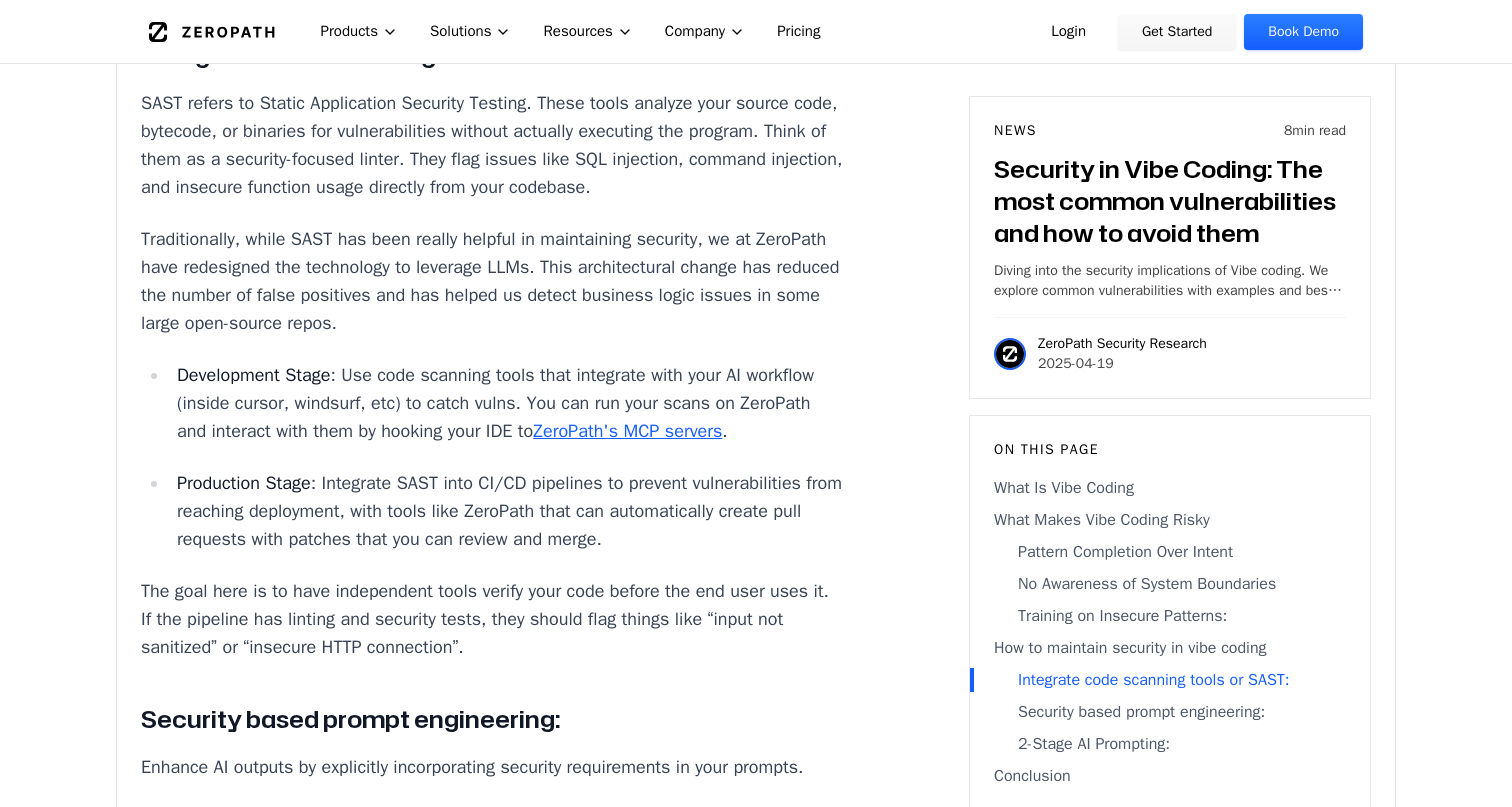 scroll, scrollTop: 6159, scrollLeft: 0, axis: vertical 